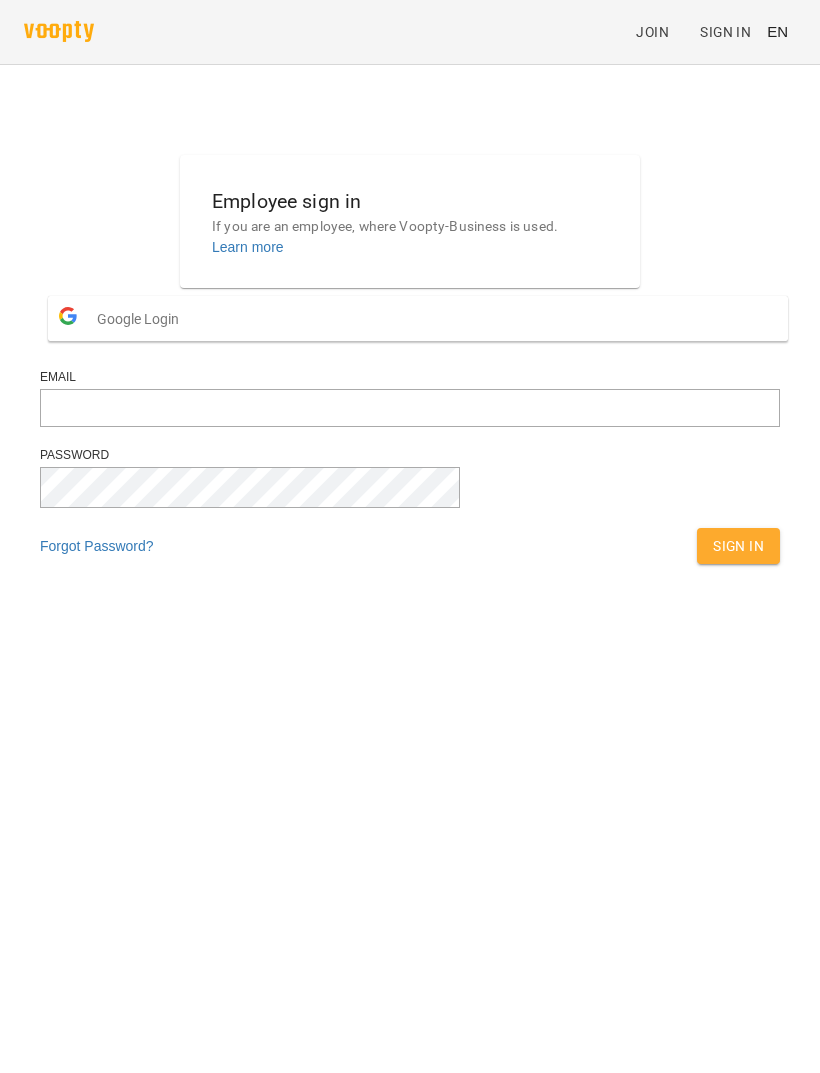 scroll, scrollTop: 0, scrollLeft: 0, axis: both 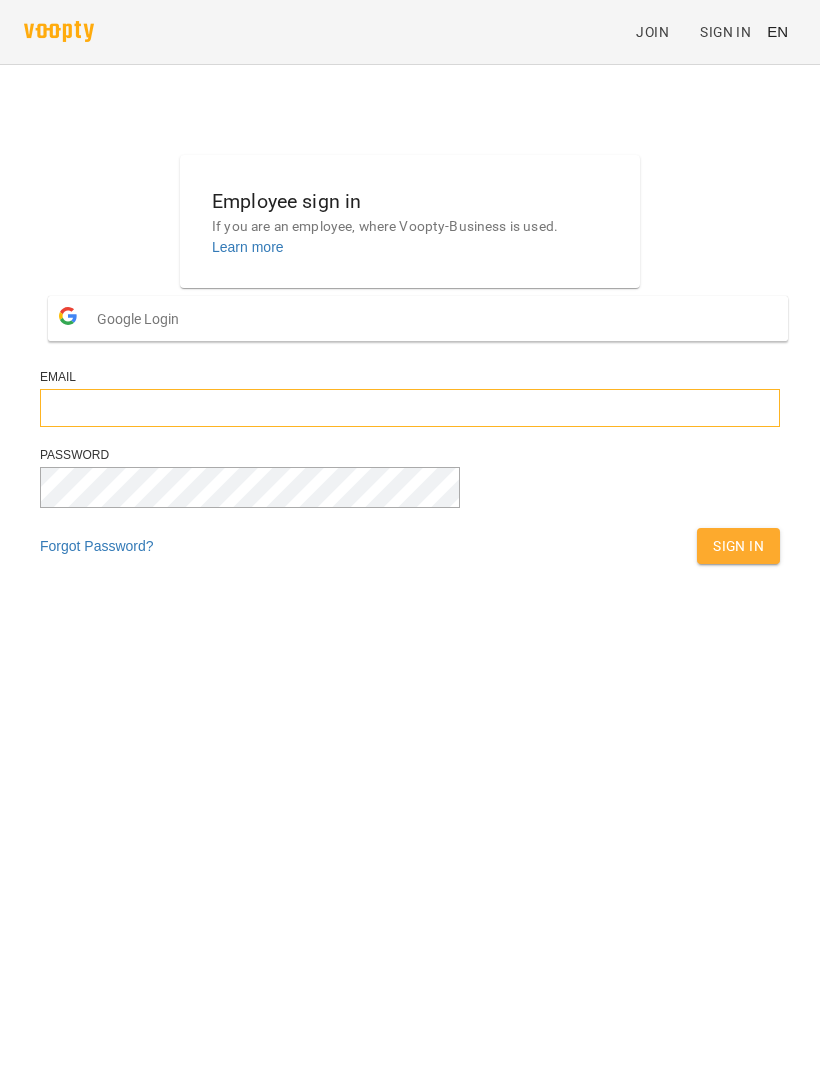 type on "**********" 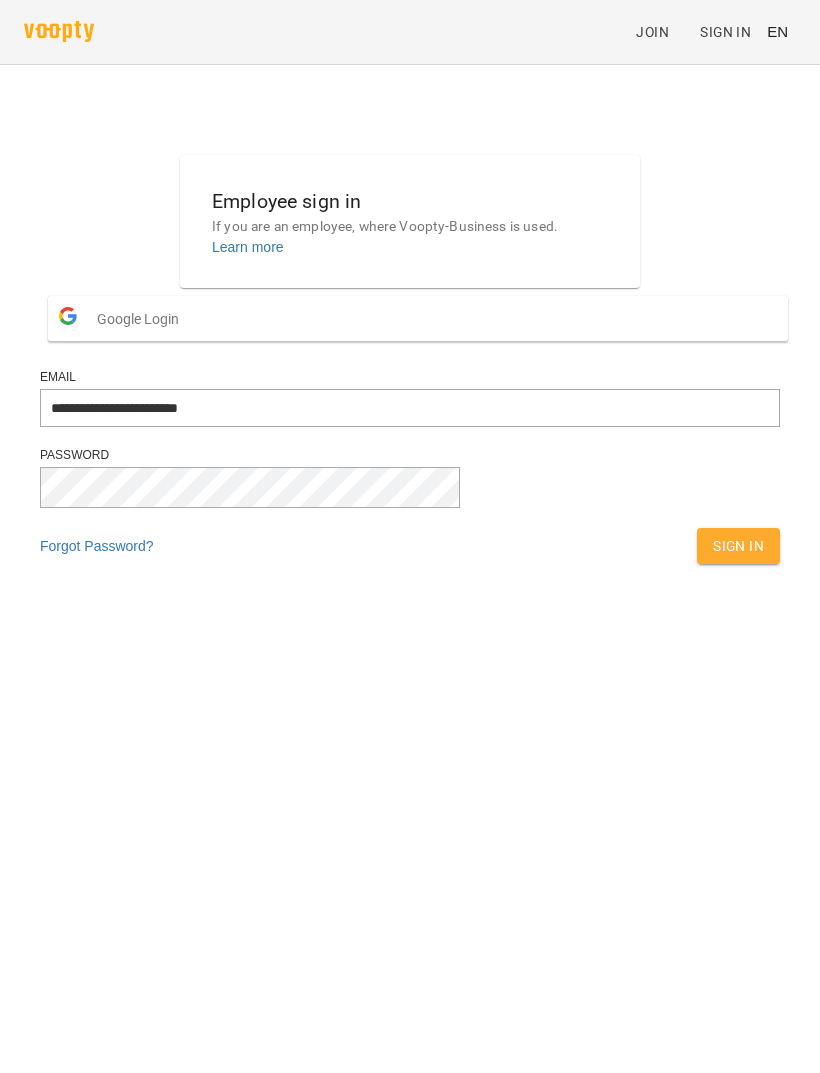 click on "Sign In" at bounding box center (738, 546) 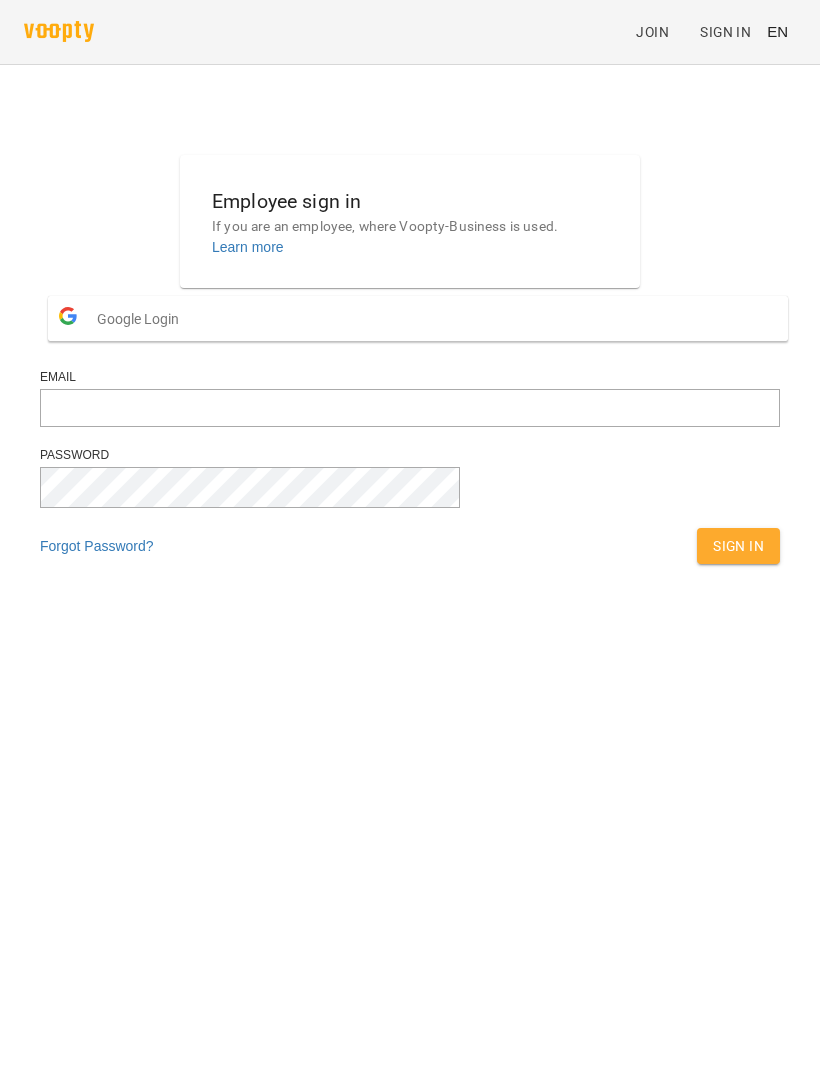 scroll, scrollTop: 0, scrollLeft: 0, axis: both 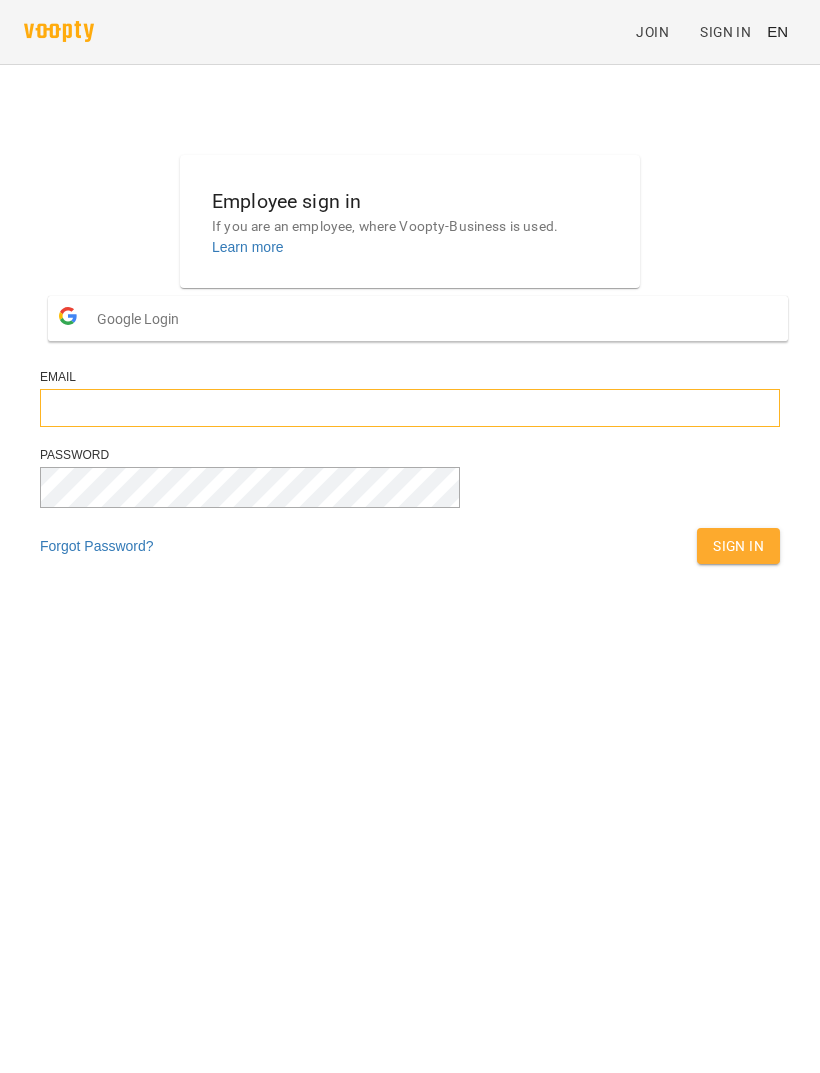 type on "**********" 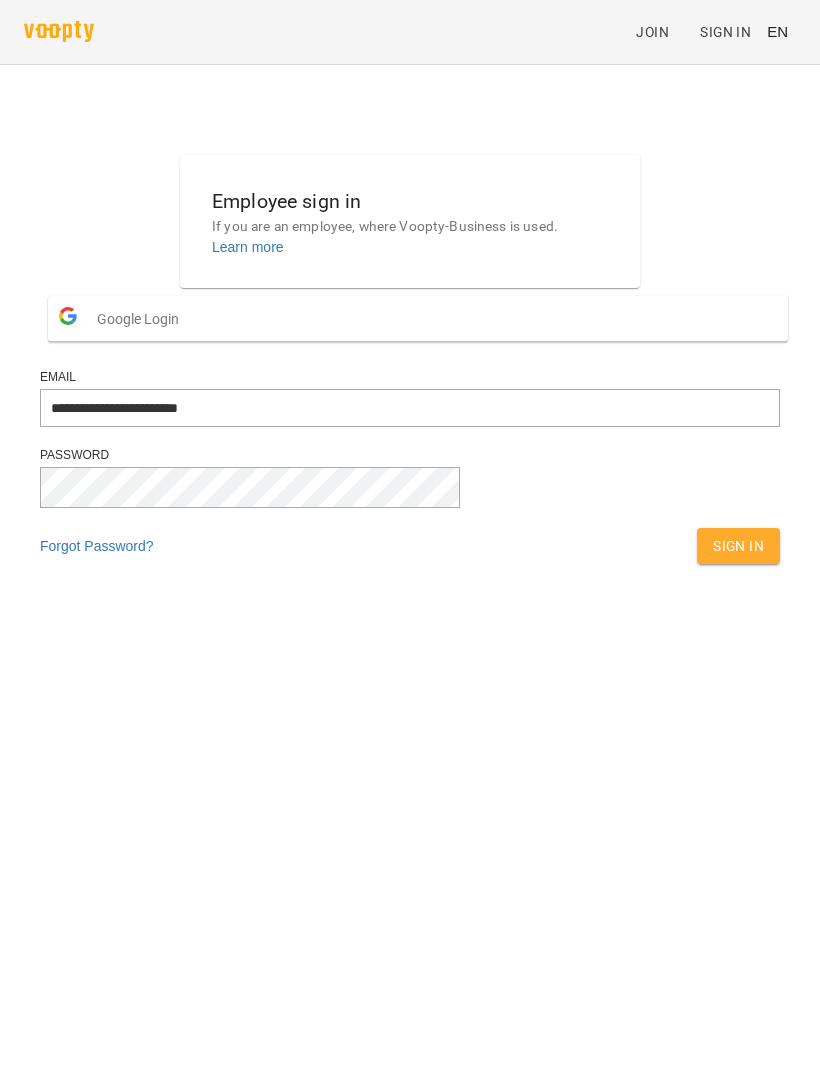click on "Sign In" at bounding box center (738, 546) 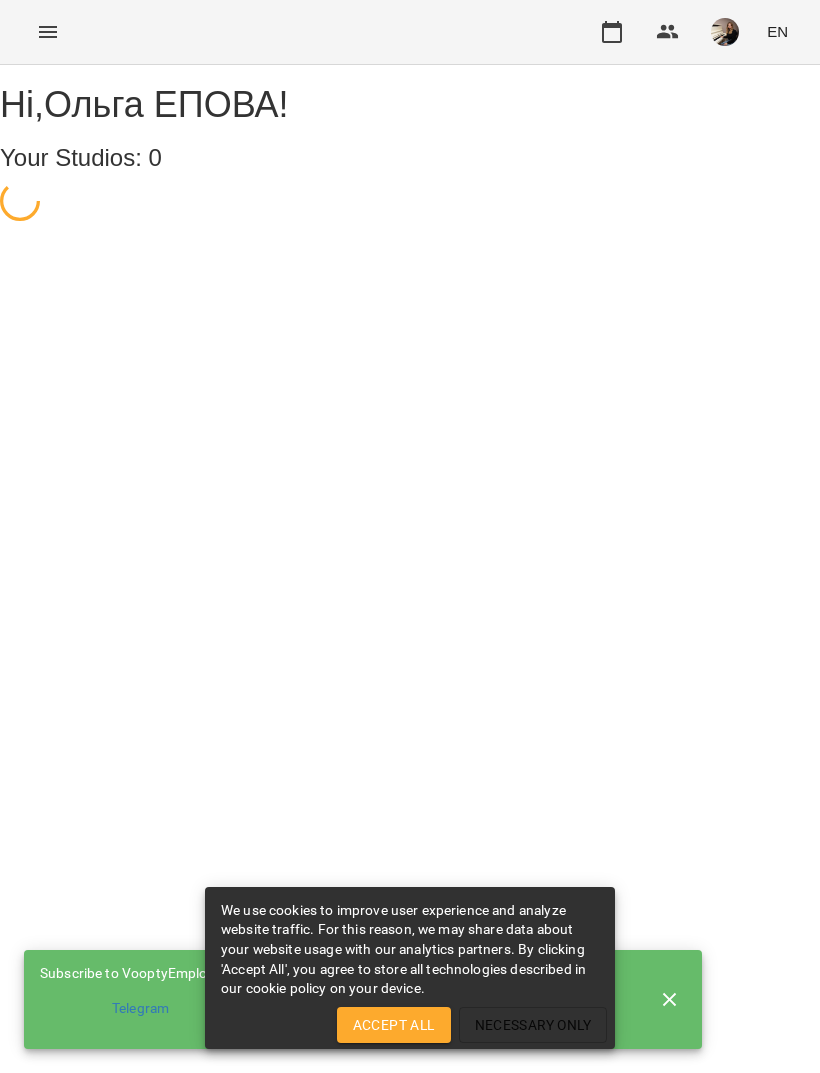 scroll, scrollTop: 0, scrollLeft: 0, axis: both 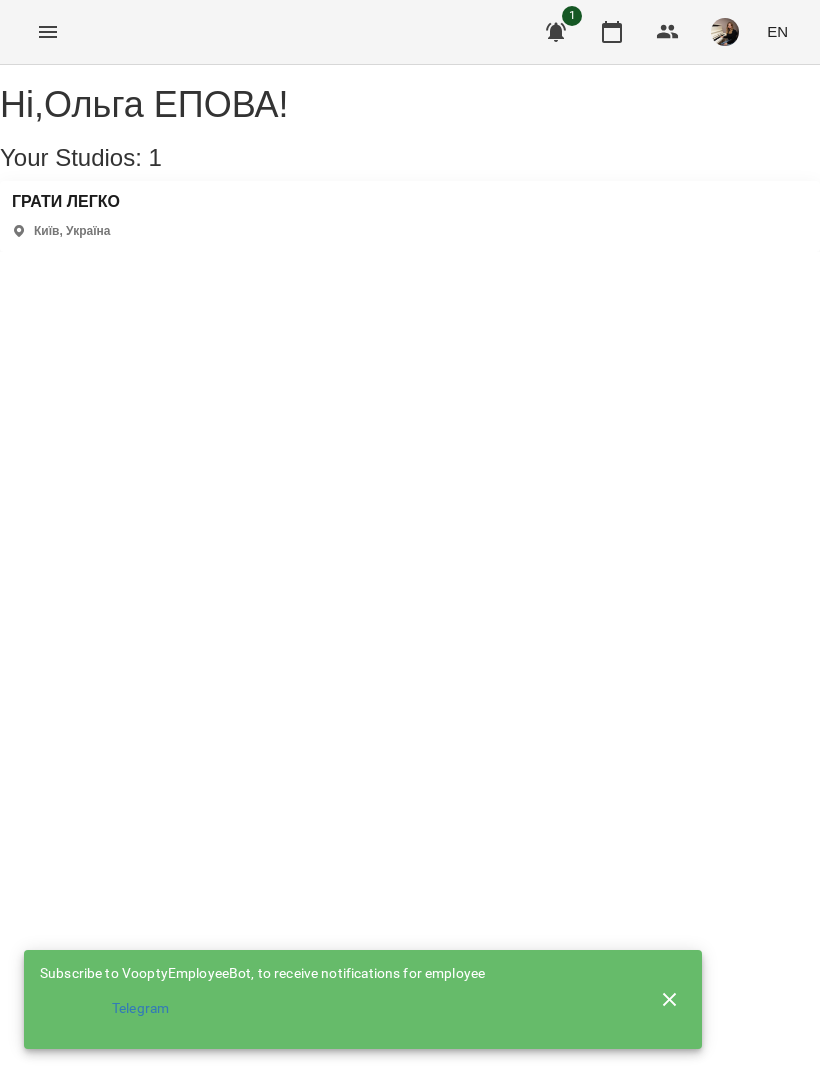 click on "ГРАТИ ЛЕГКО Київ, Україна" at bounding box center [410, 216] 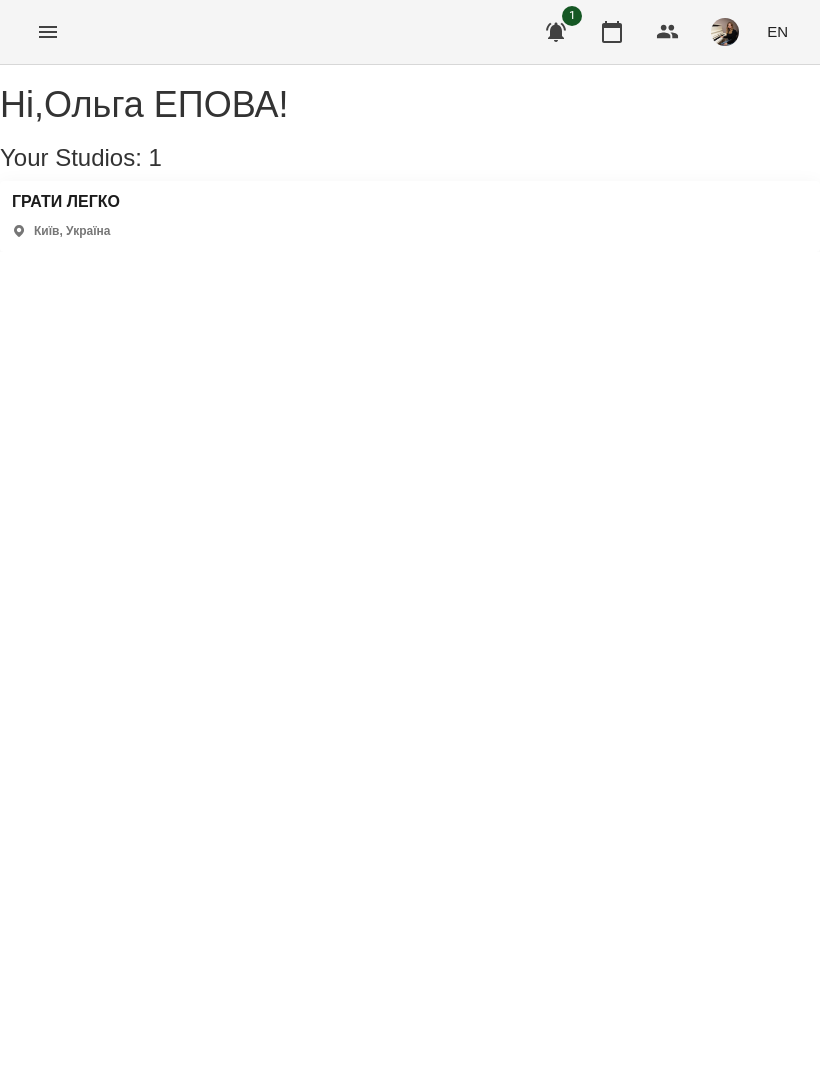 click on "ГРАТИ ЛЕГКО Київ, Україна" at bounding box center [410, 216] 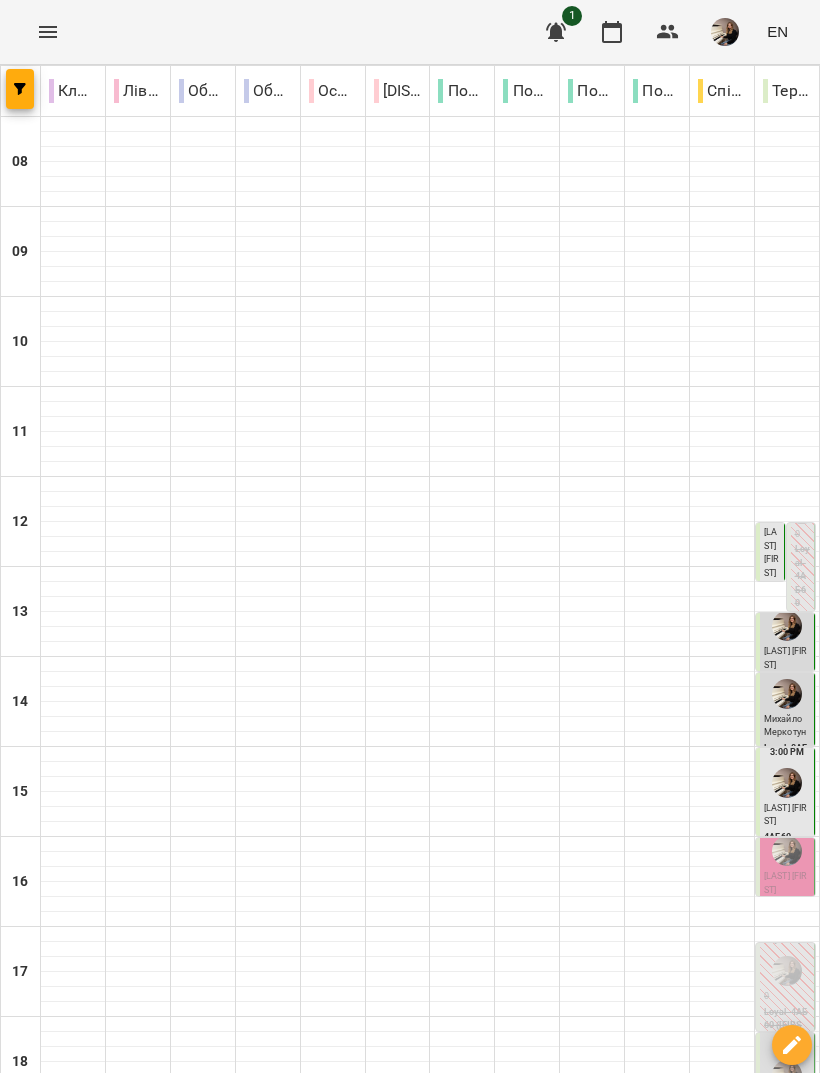 click 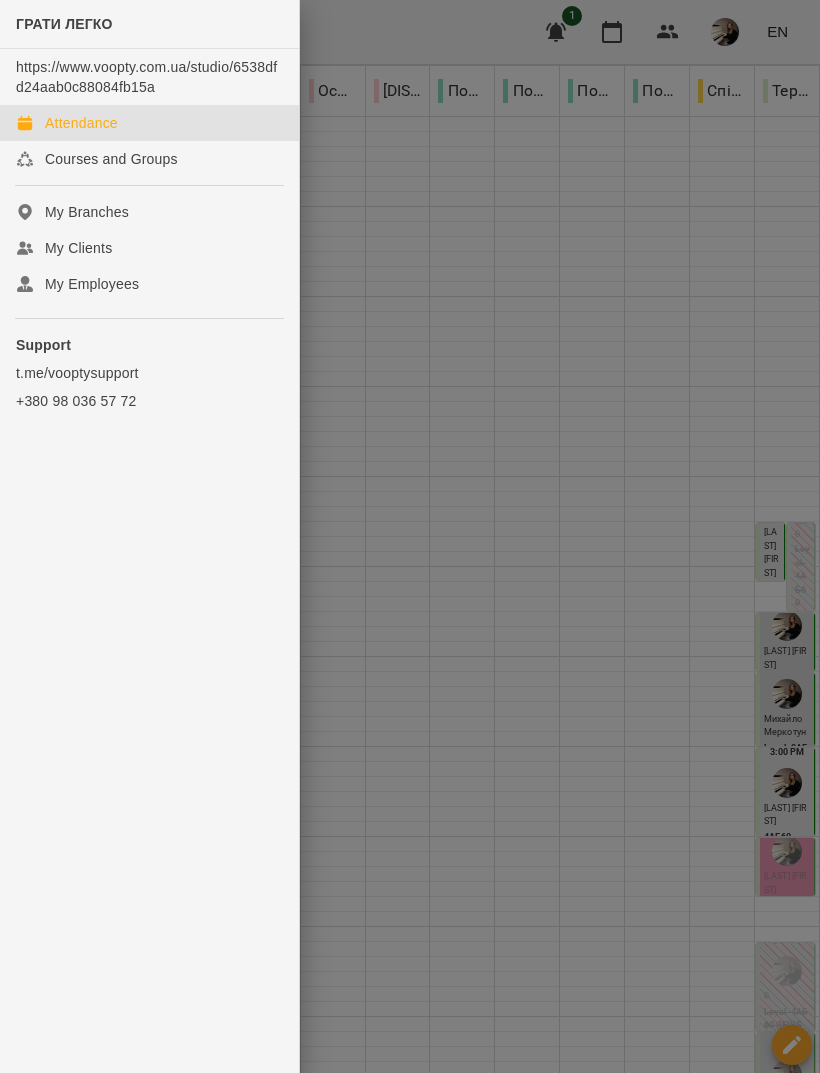 click at bounding box center (410, 536) 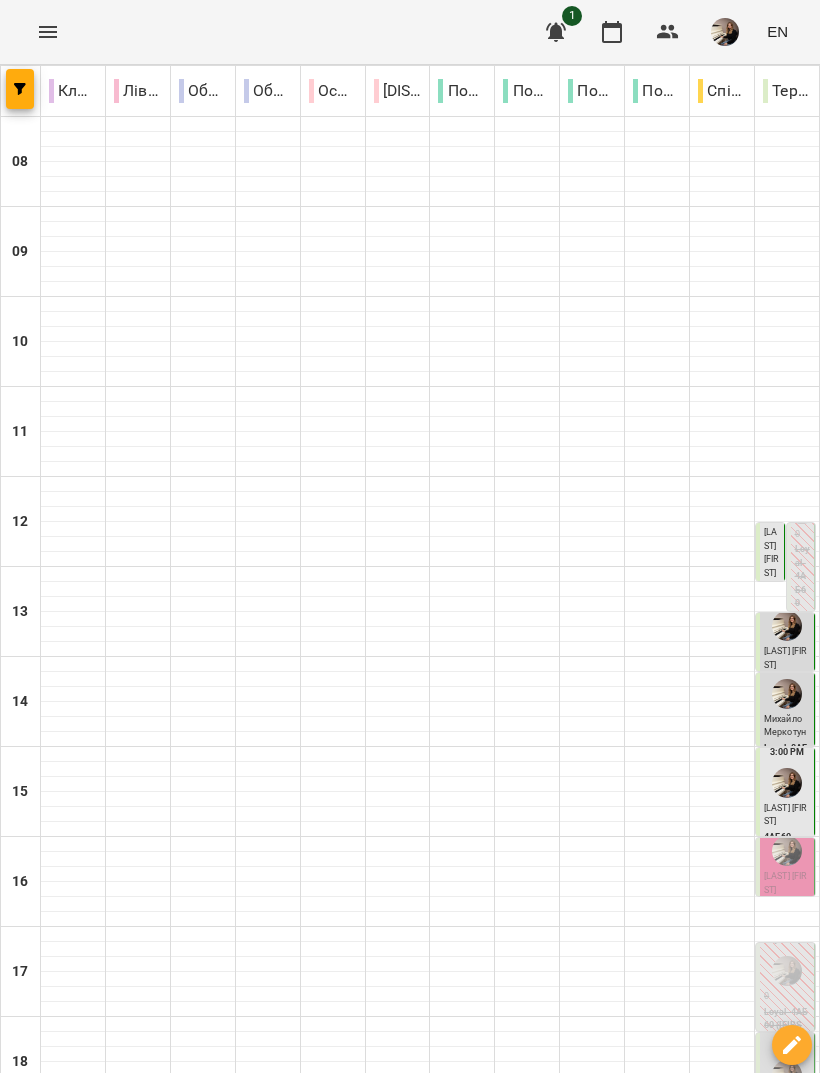 click 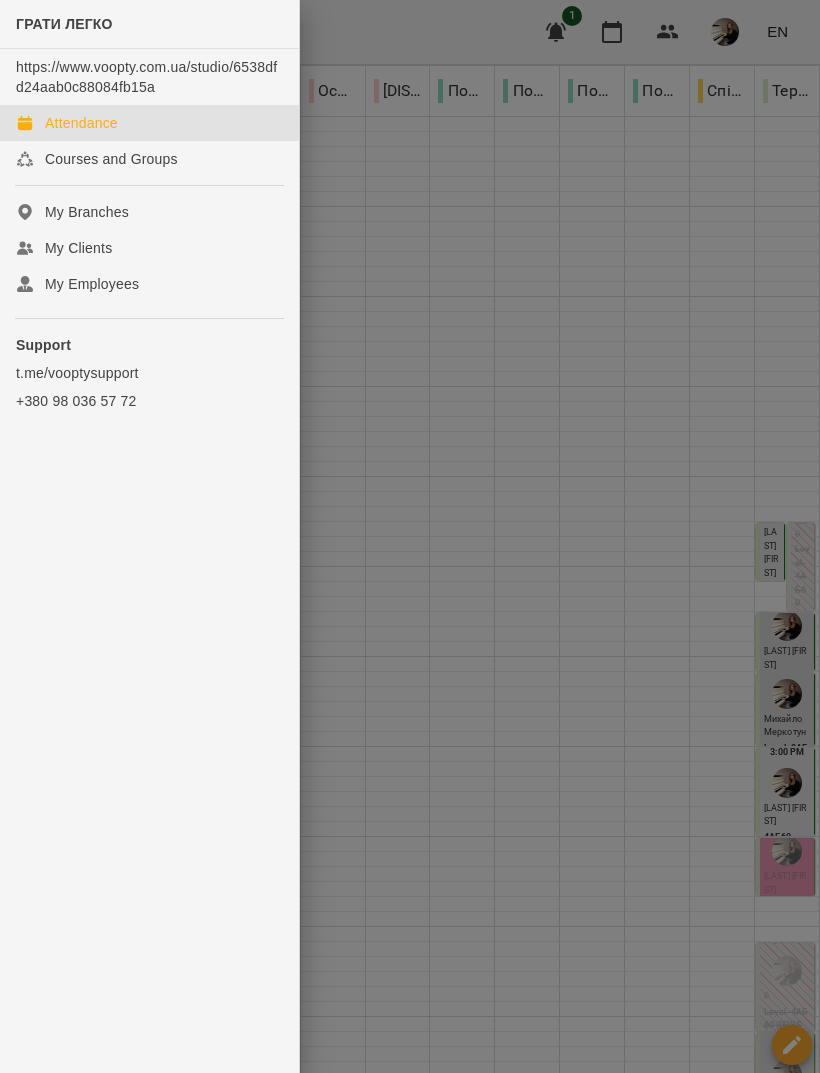 click on "My Branches" at bounding box center [149, 212] 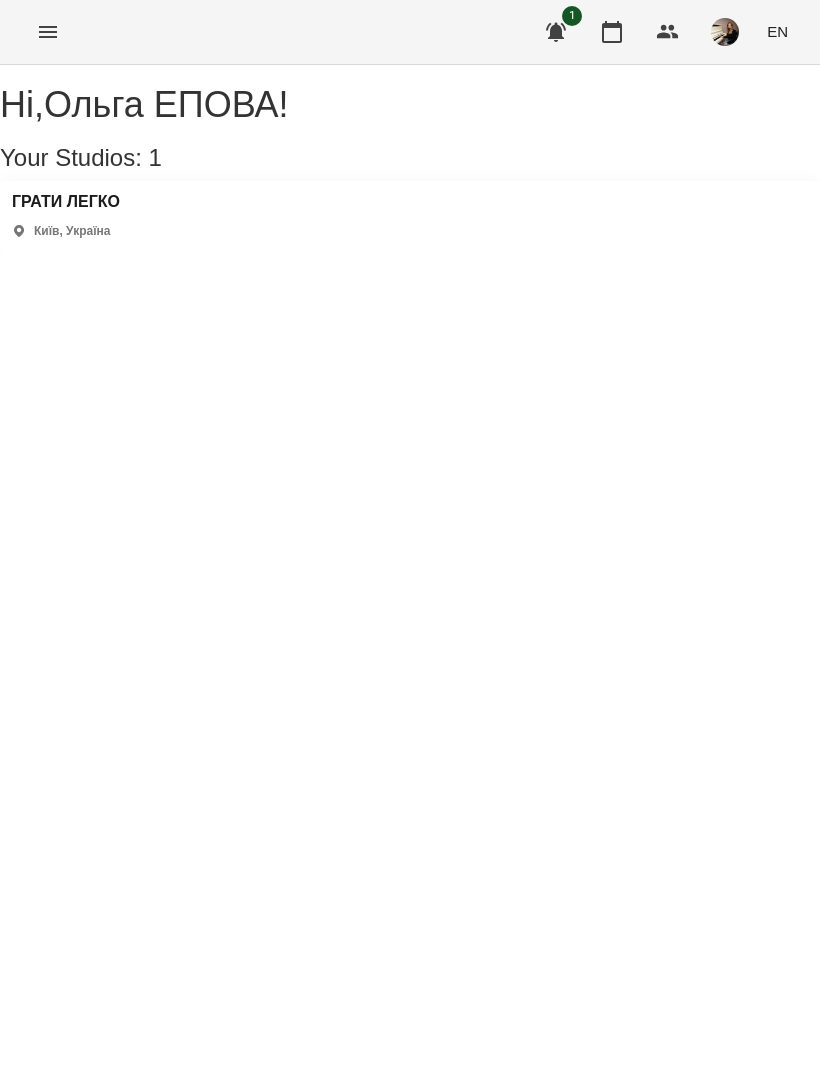 click on "Your Studios:   1" at bounding box center (410, 158) 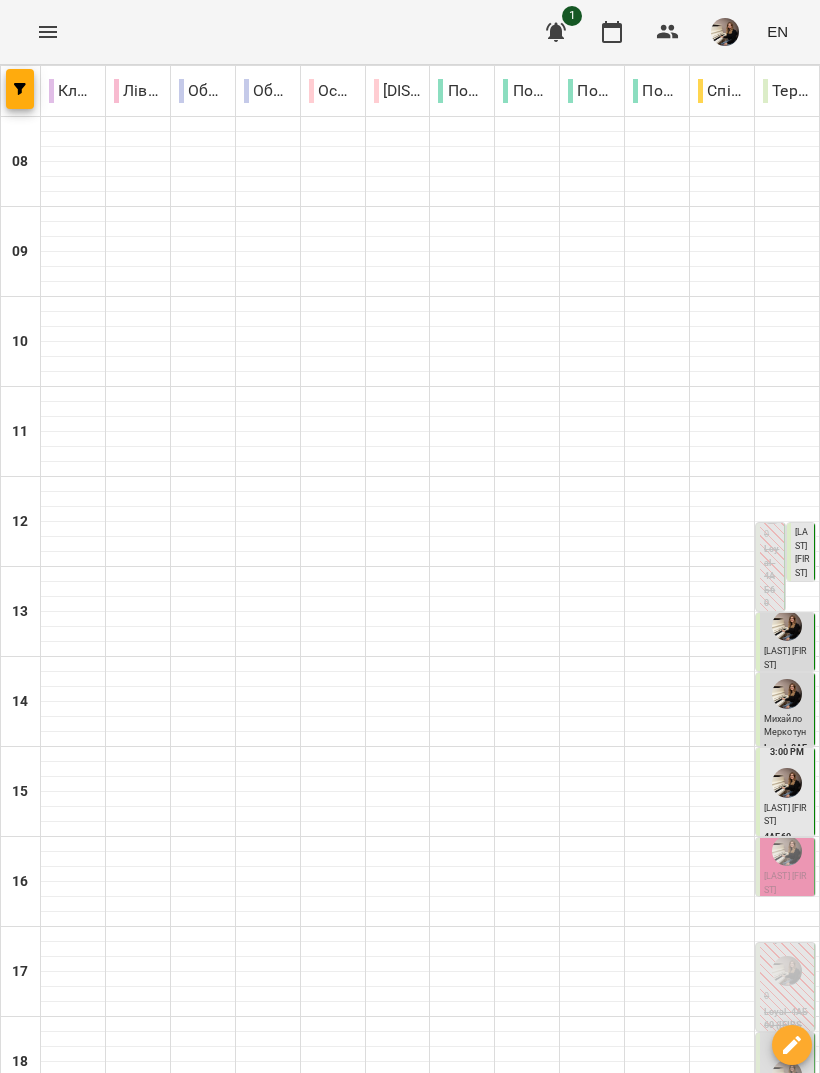 click 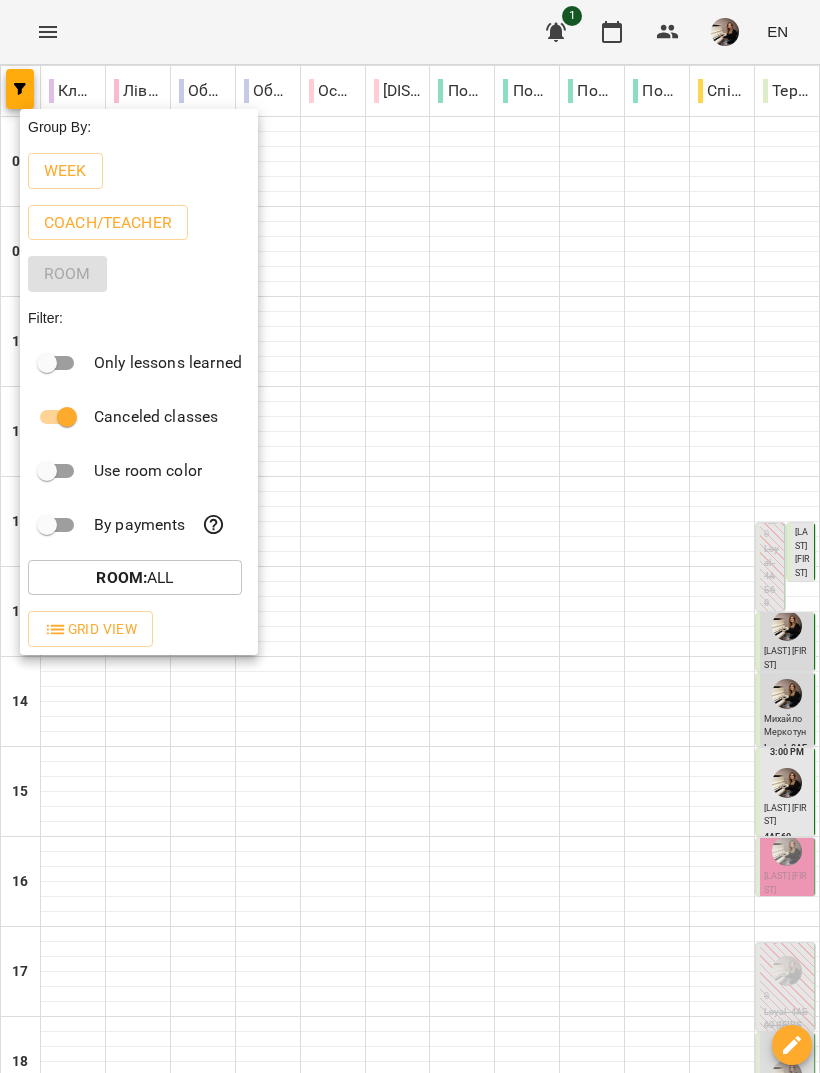 click on "Room" at bounding box center [139, 274] 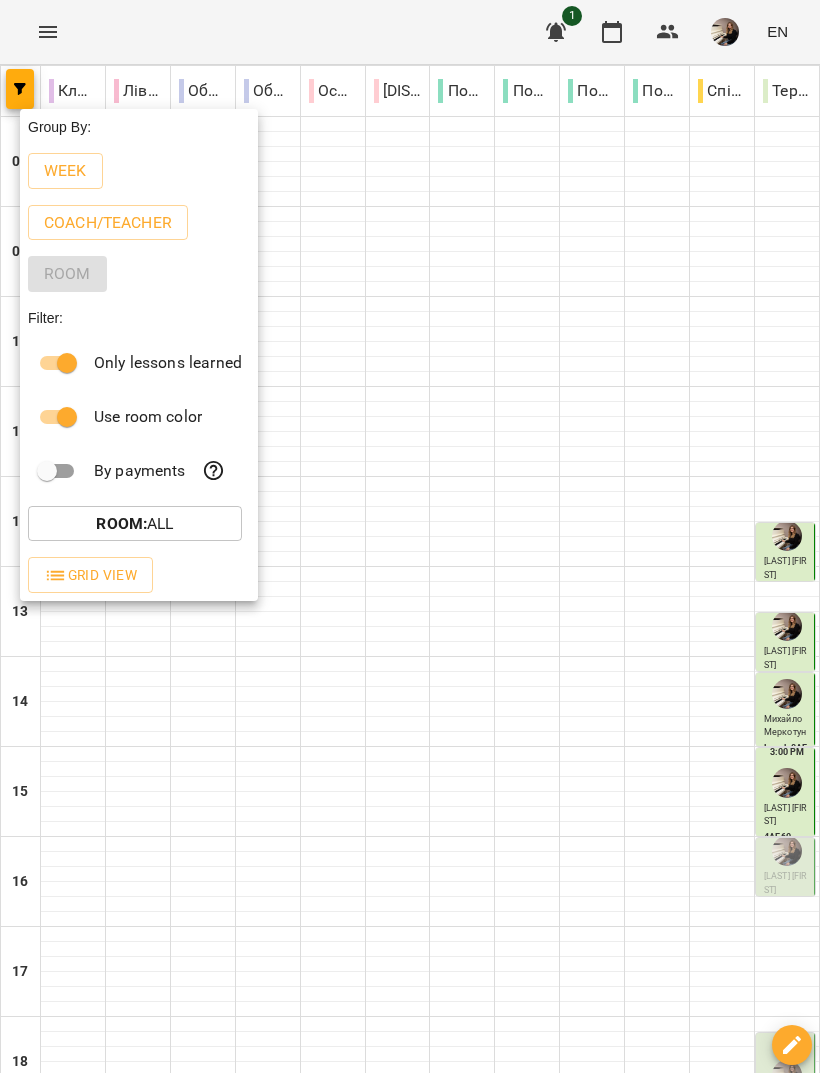 click on "Room :  All" at bounding box center [134, 524] 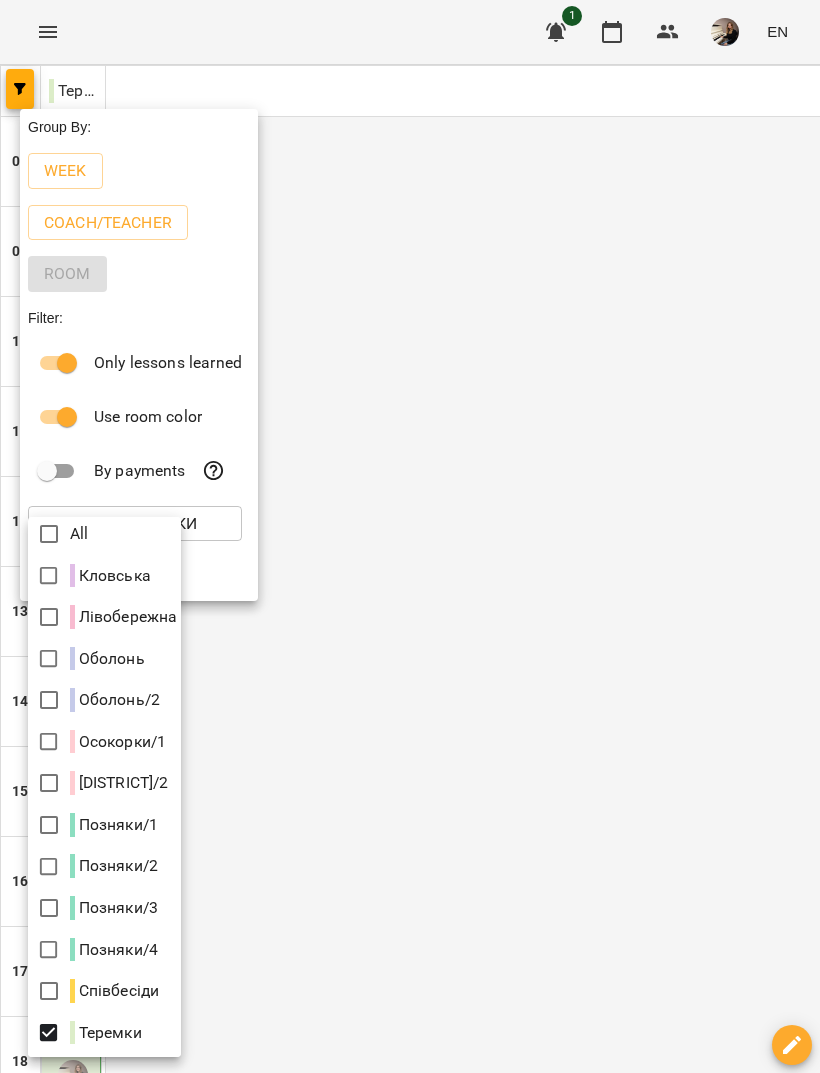 scroll, scrollTop: 4, scrollLeft: 0, axis: vertical 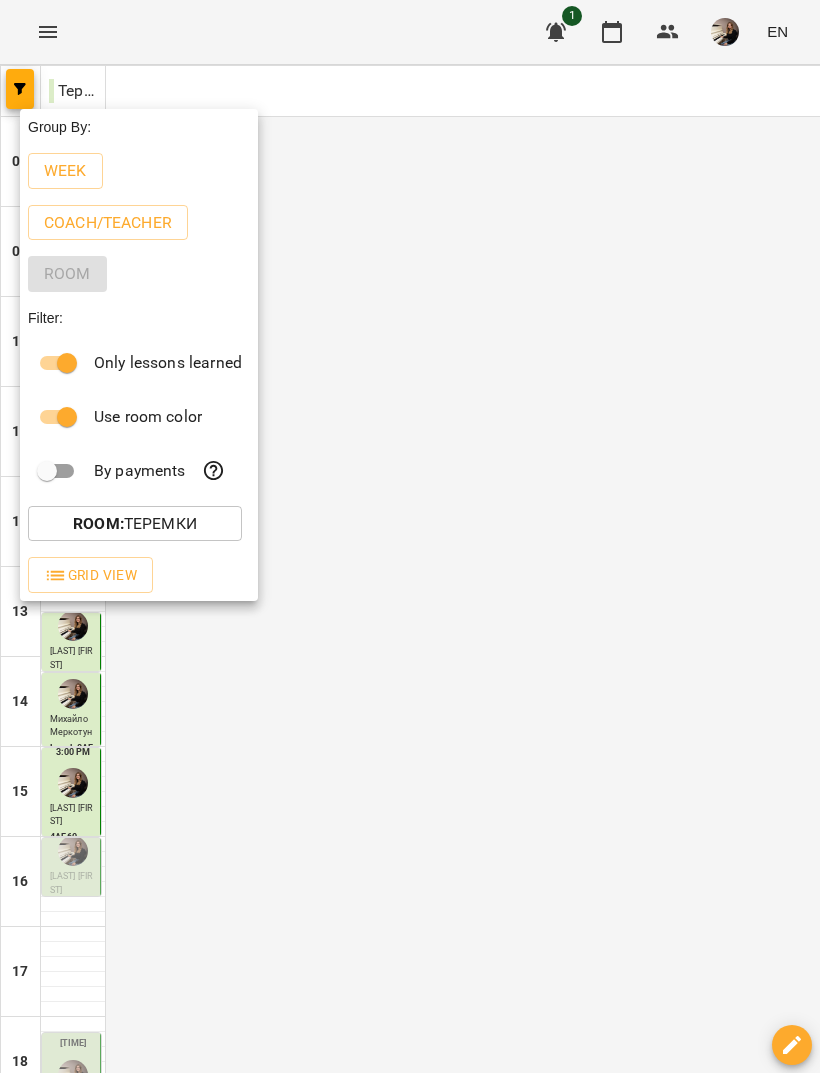 click at bounding box center (410, 536) 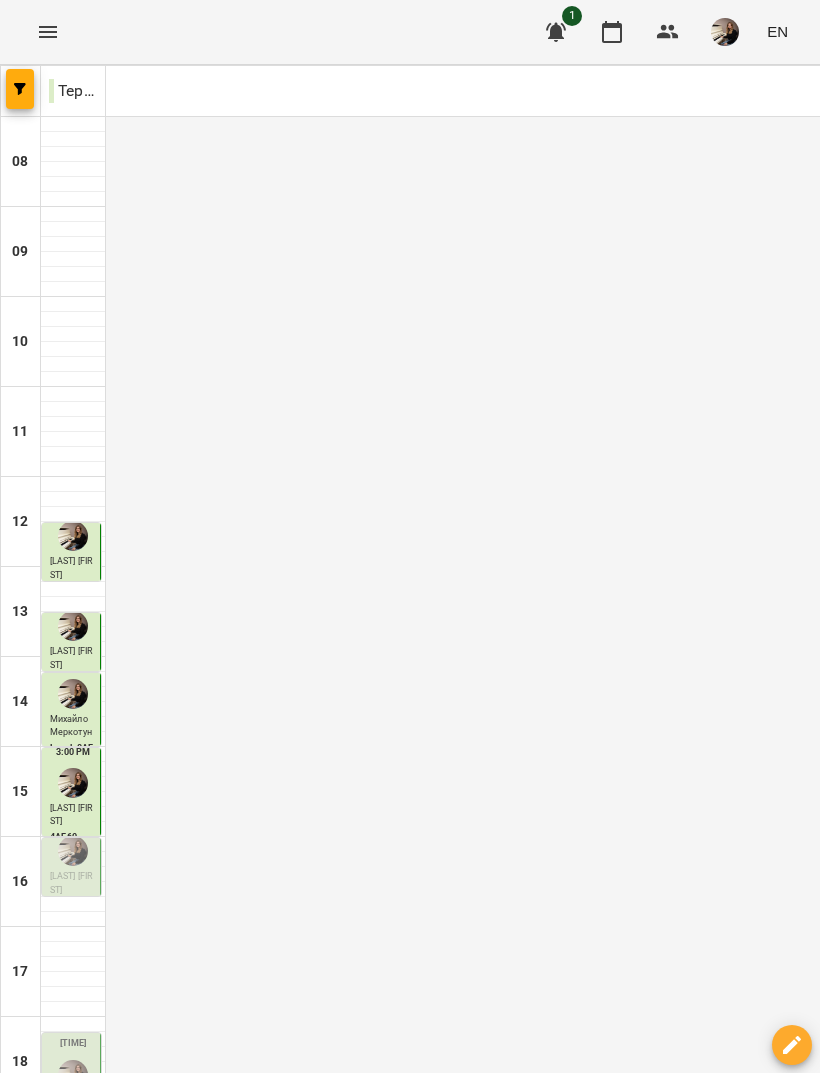 scroll, scrollTop: 325, scrollLeft: 0, axis: vertical 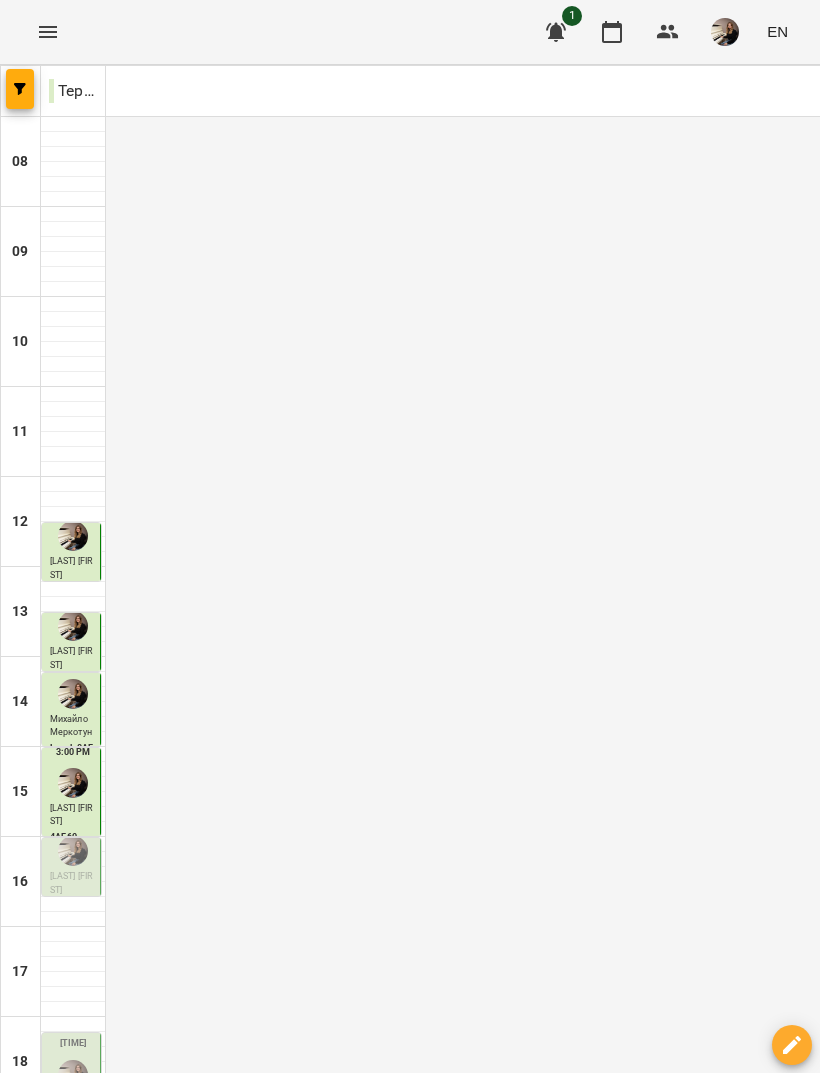 click on "4:00 PM" at bounding box center [73, 839] 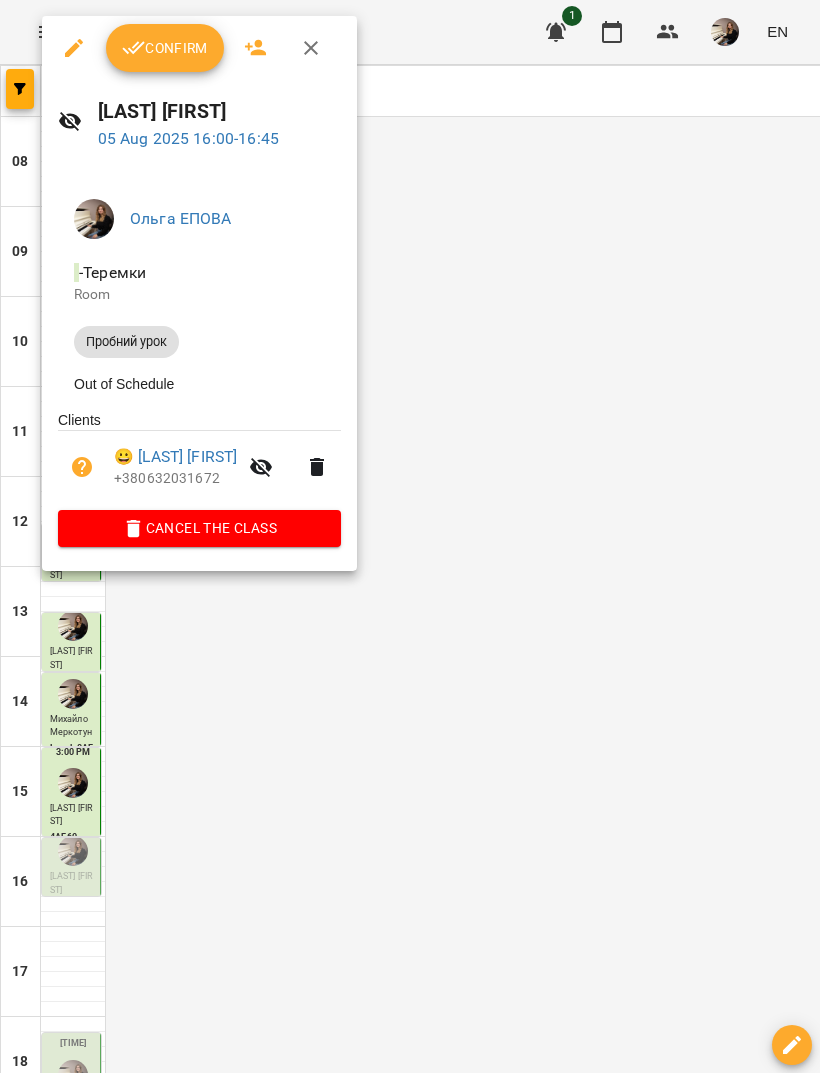 click on "Confirm" at bounding box center [165, 48] 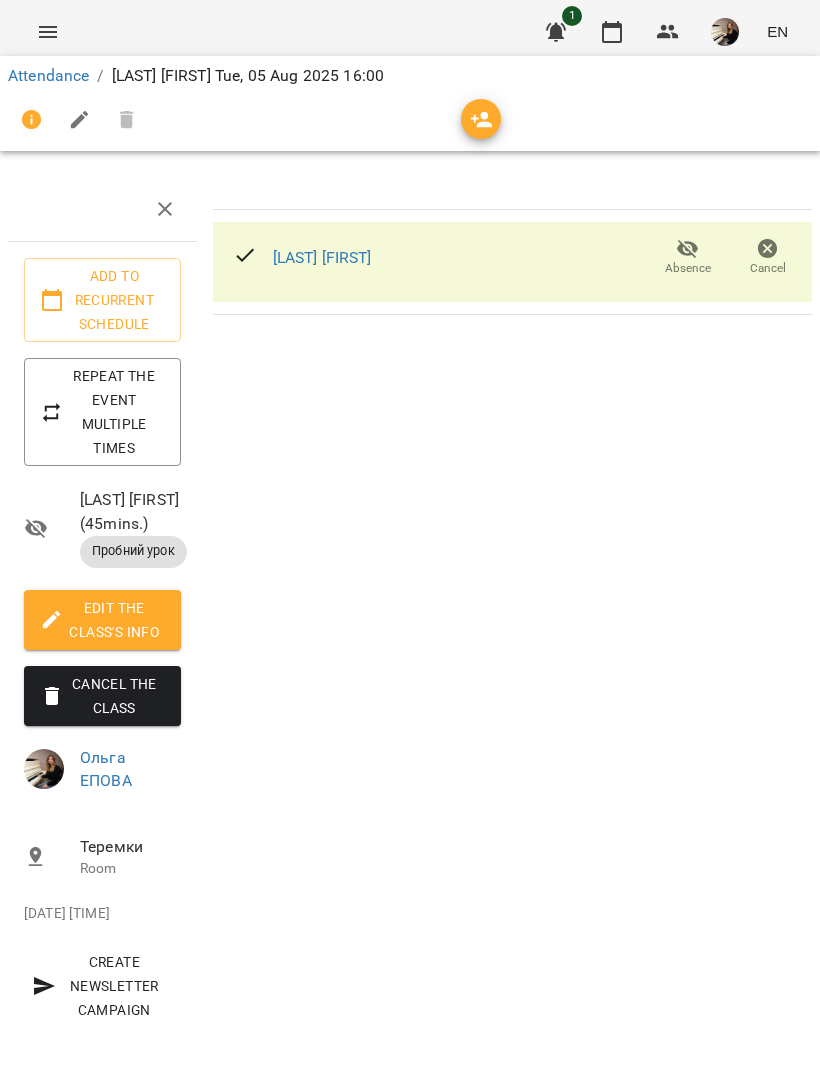 click 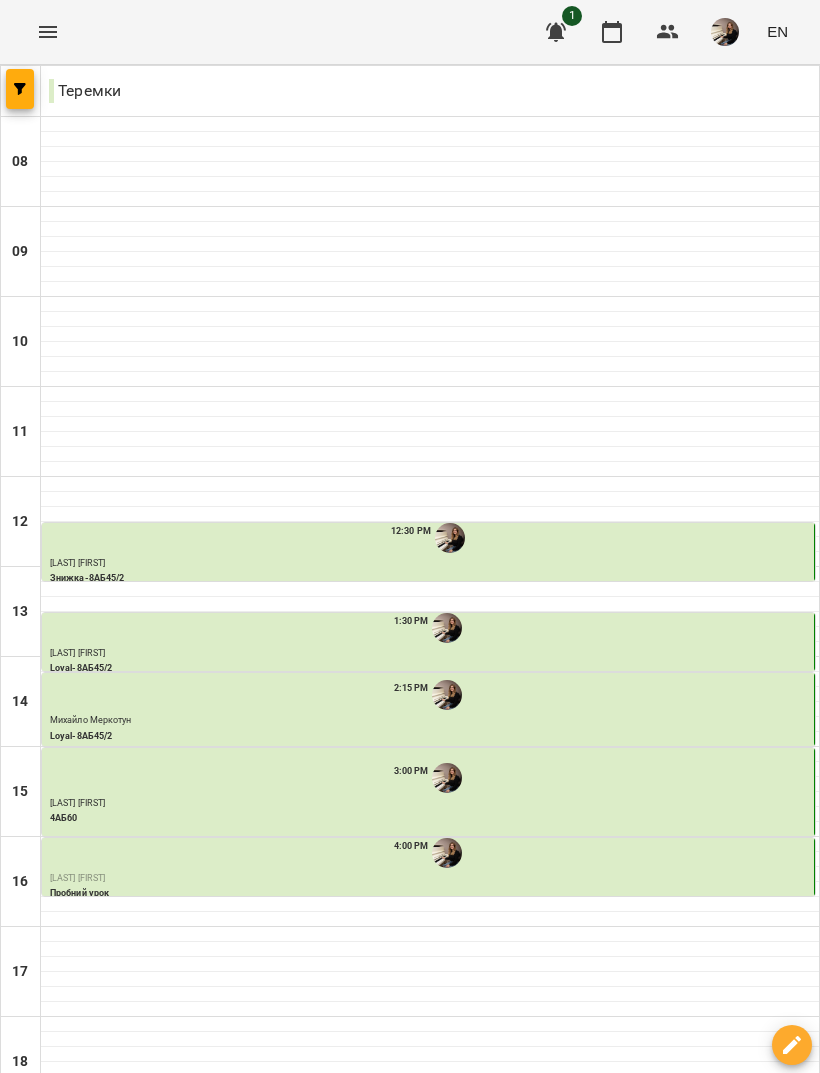scroll, scrollTop: 325, scrollLeft: 0, axis: vertical 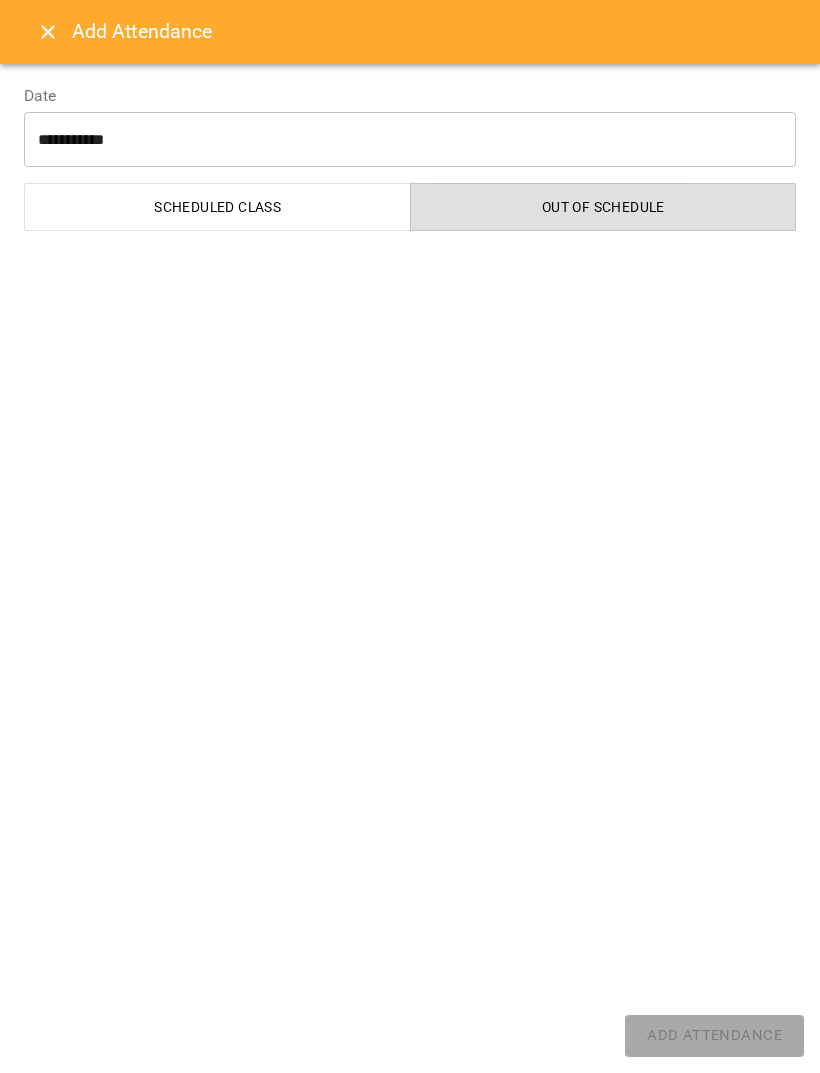 select on "**********" 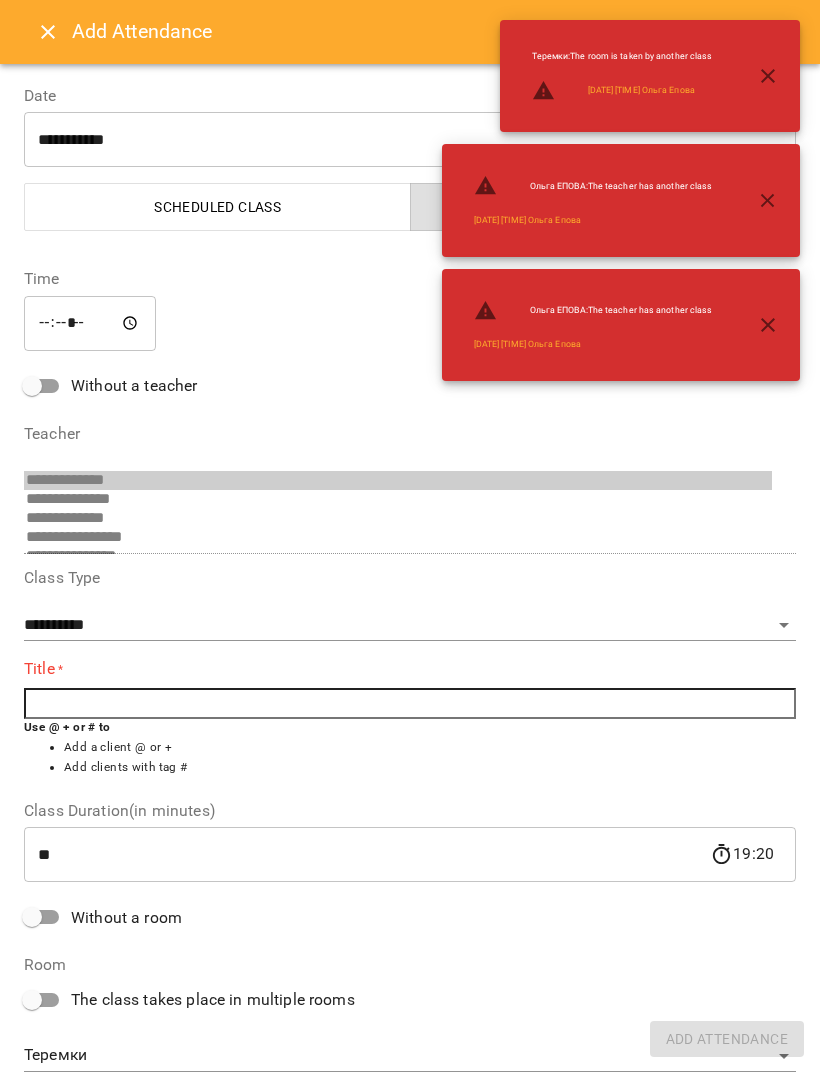 click 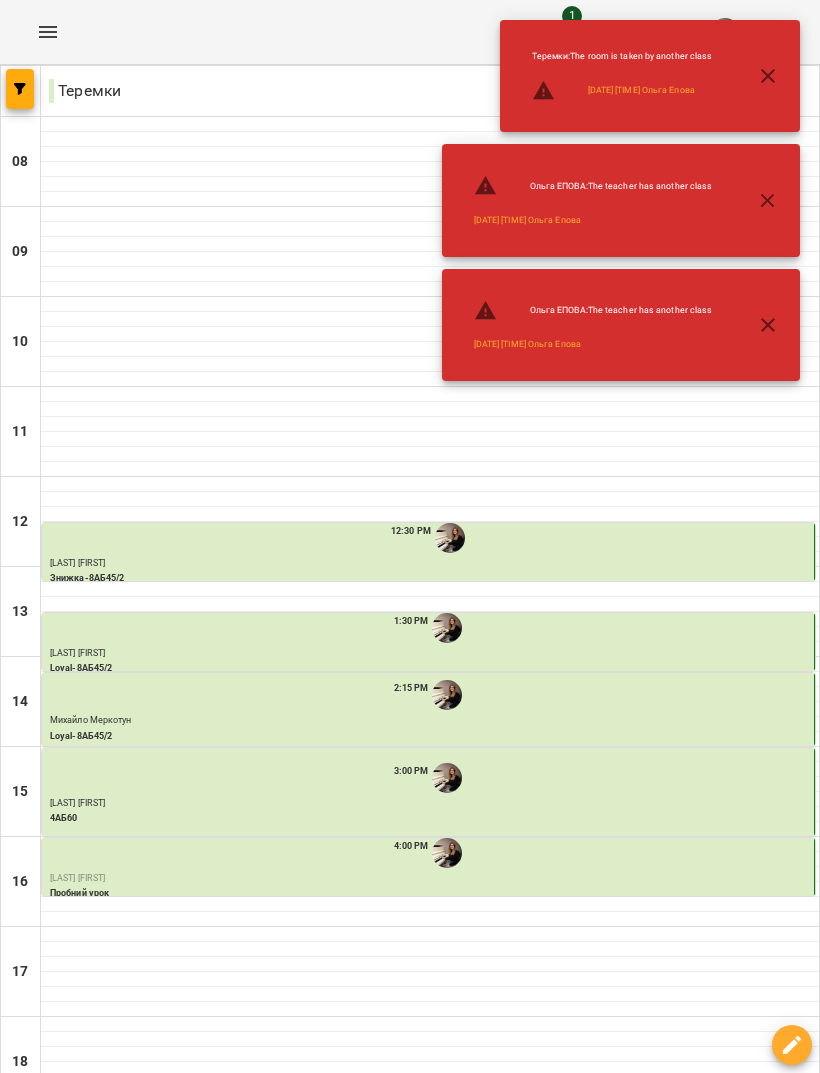 scroll, scrollTop: 0, scrollLeft: 0, axis: both 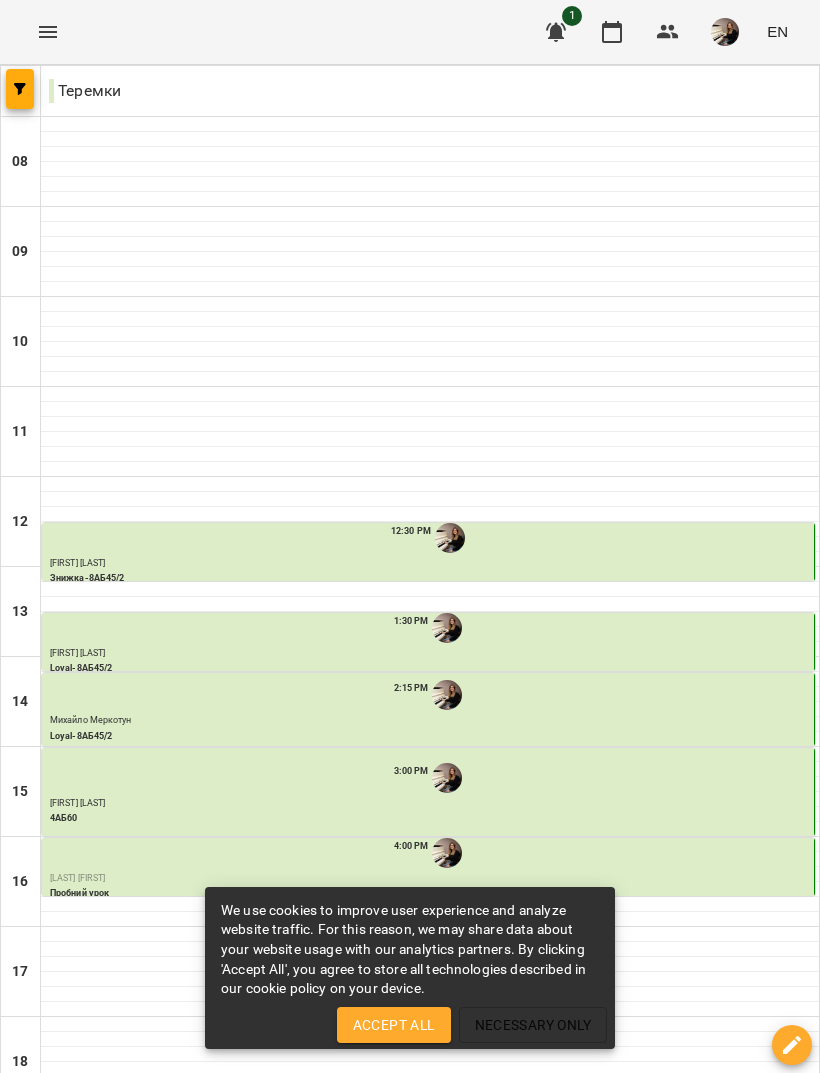 click on "Accept All" at bounding box center (394, 1025) 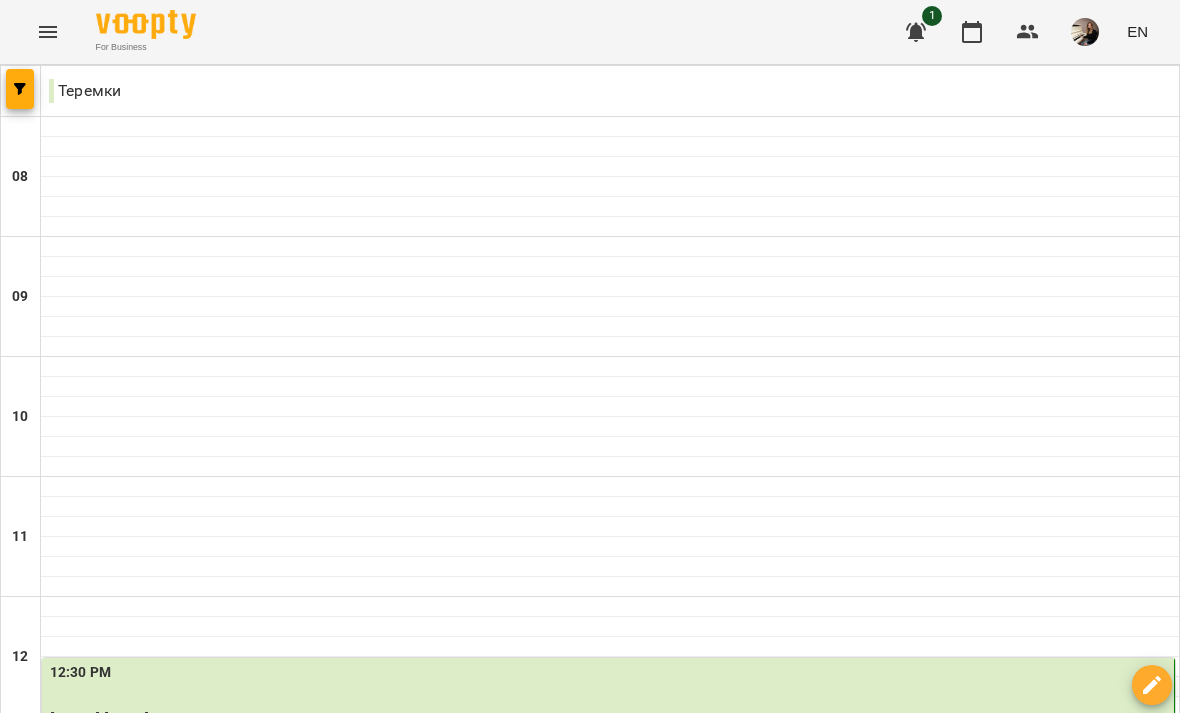 click on "Wed" at bounding box center (531, 1703) 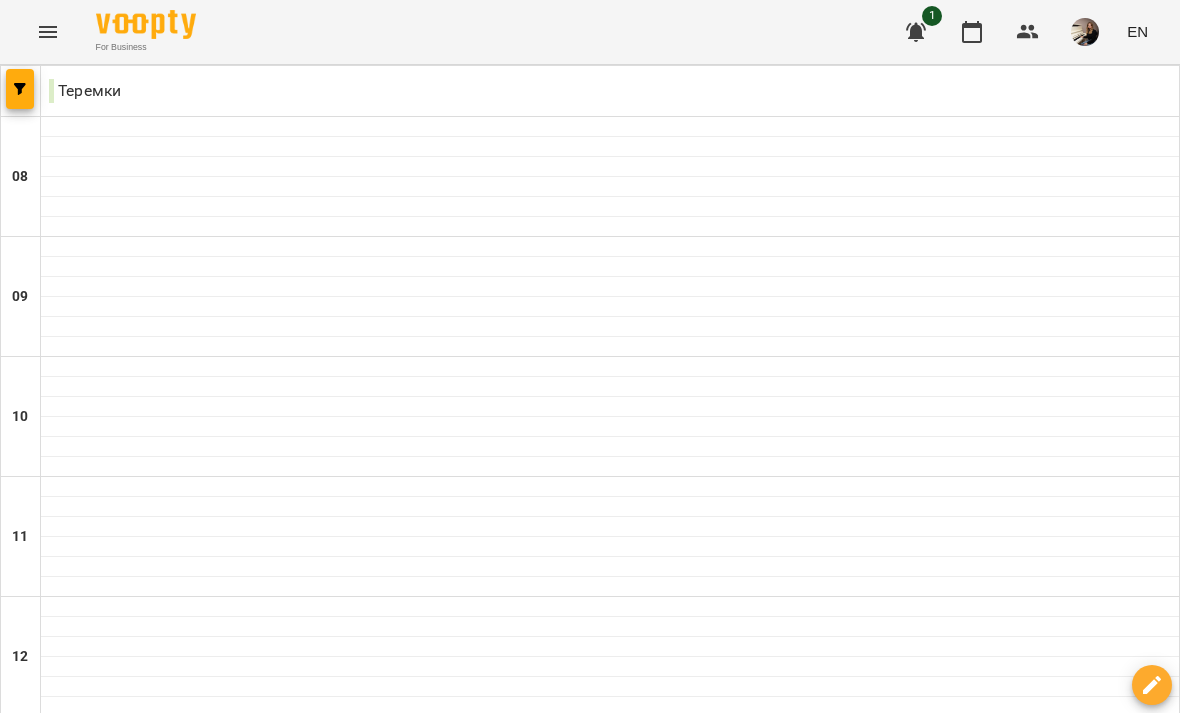 scroll, scrollTop: 0, scrollLeft: 0, axis: both 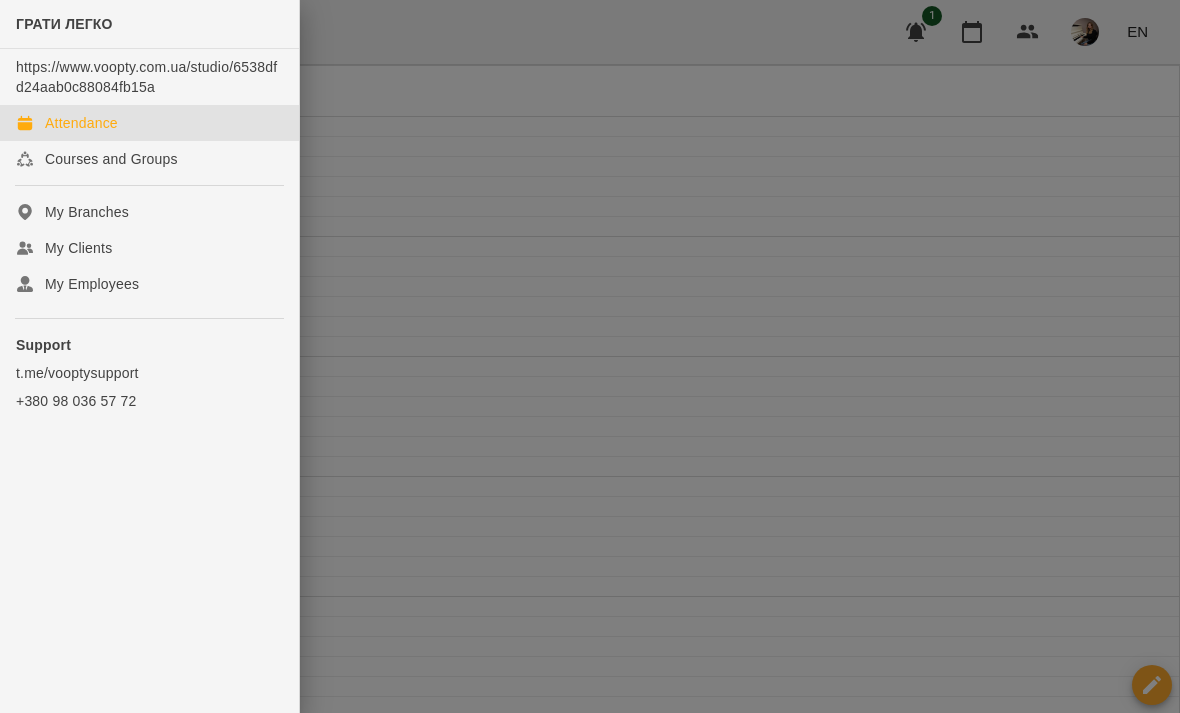 click at bounding box center [590, 356] 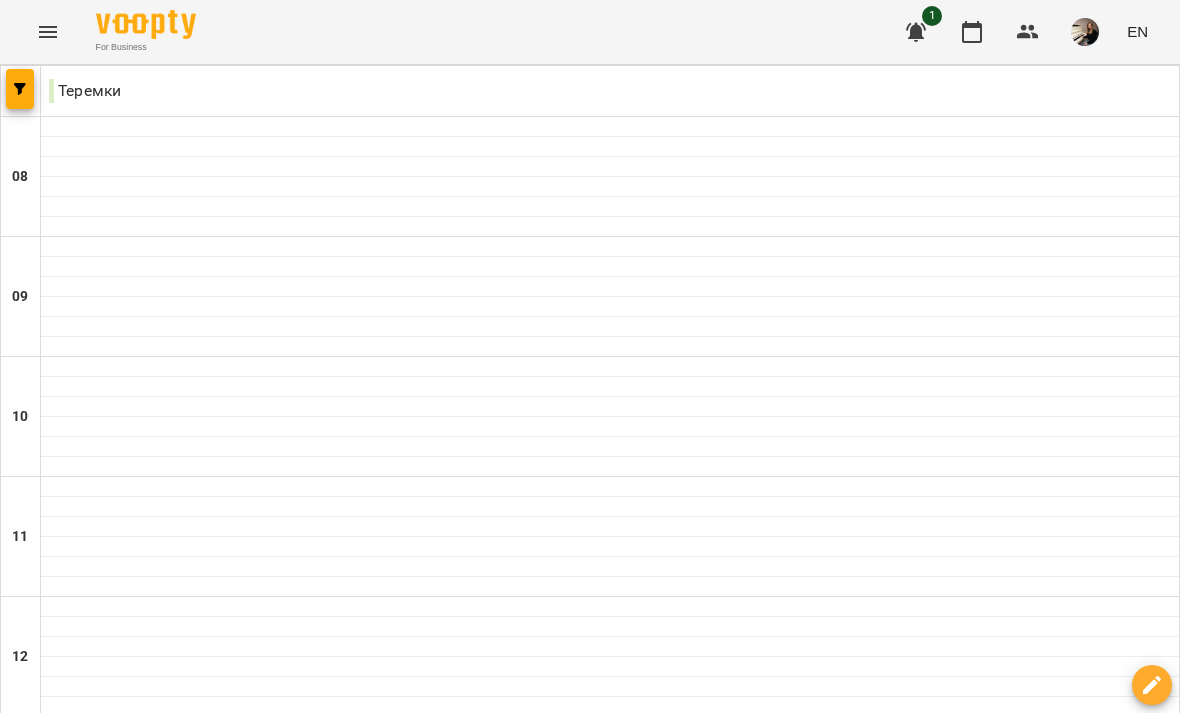 click at bounding box center (20, 89) 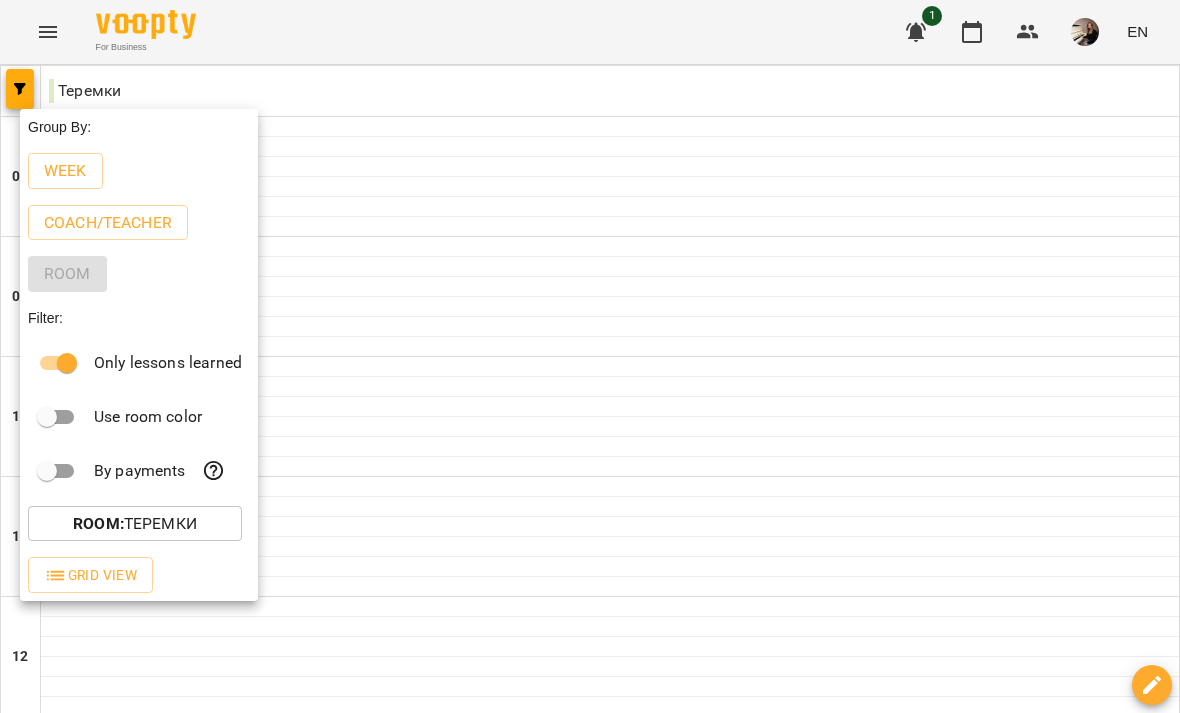 click at bounding box center (590, 356) 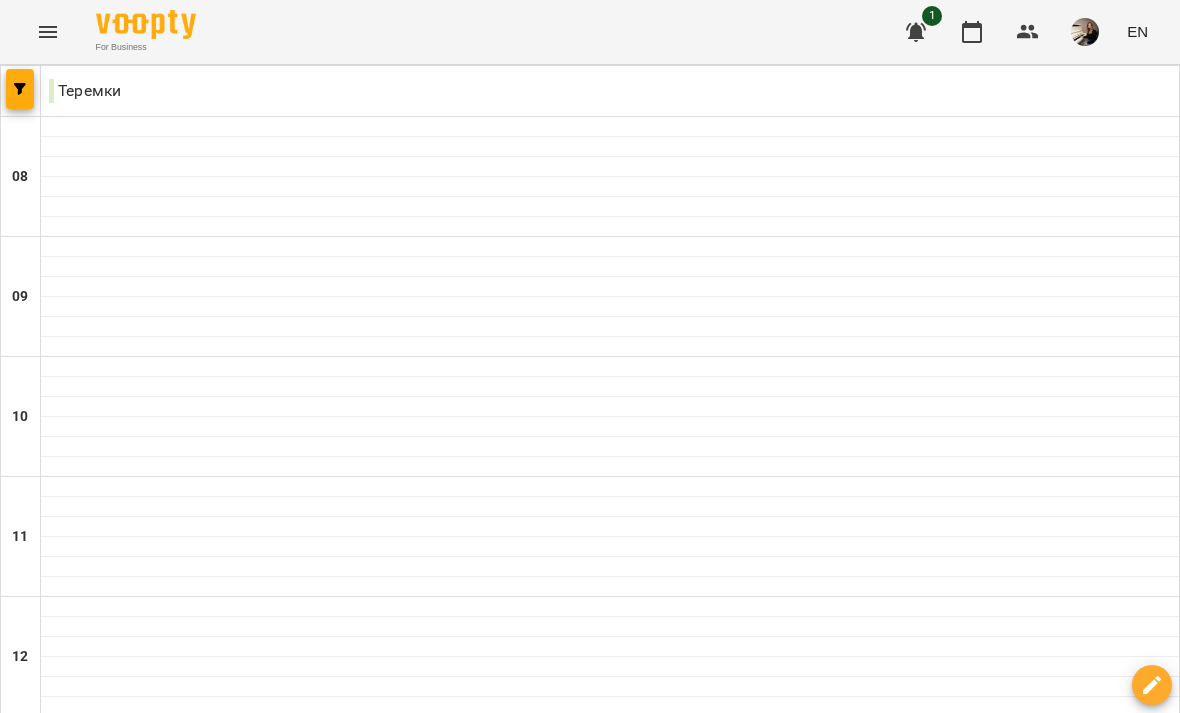 click on "Tue" at bounding box center (200, 1703) 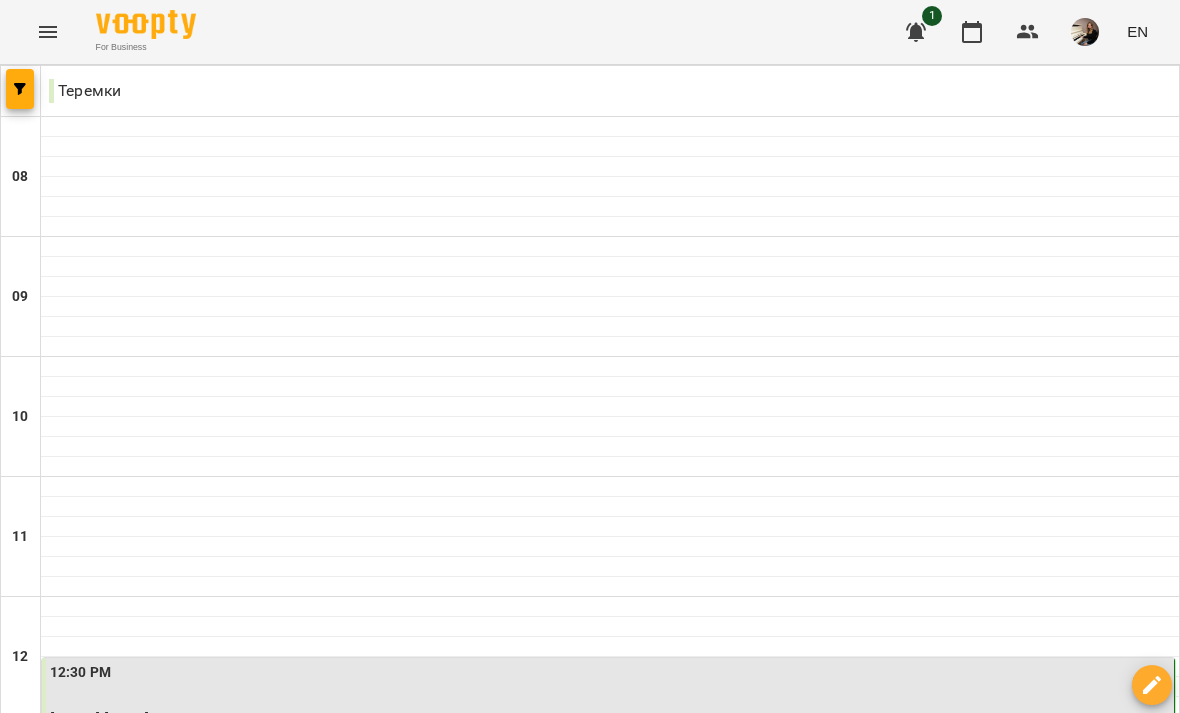 scroll, scrollTop: 800, scrollLeft: 0, axis: vertical 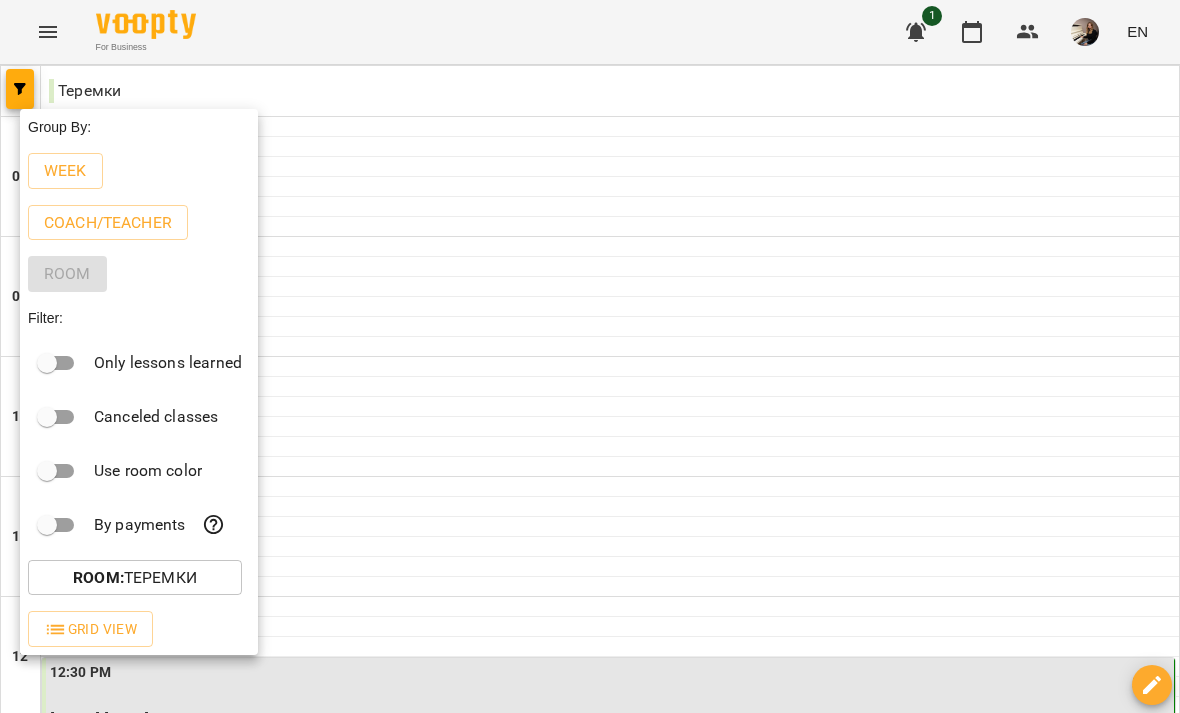 click at bounding box center [590, 356] 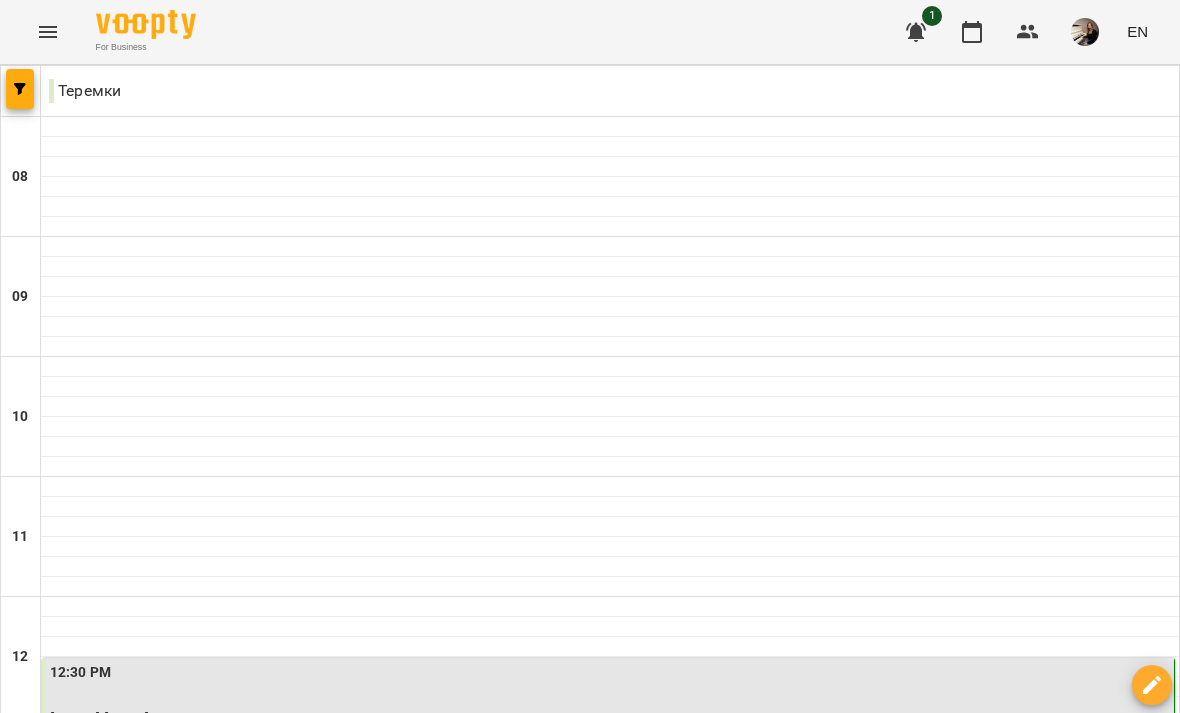 scroll, scrollTop: 362, scrollLeft: 0, axis: vertical 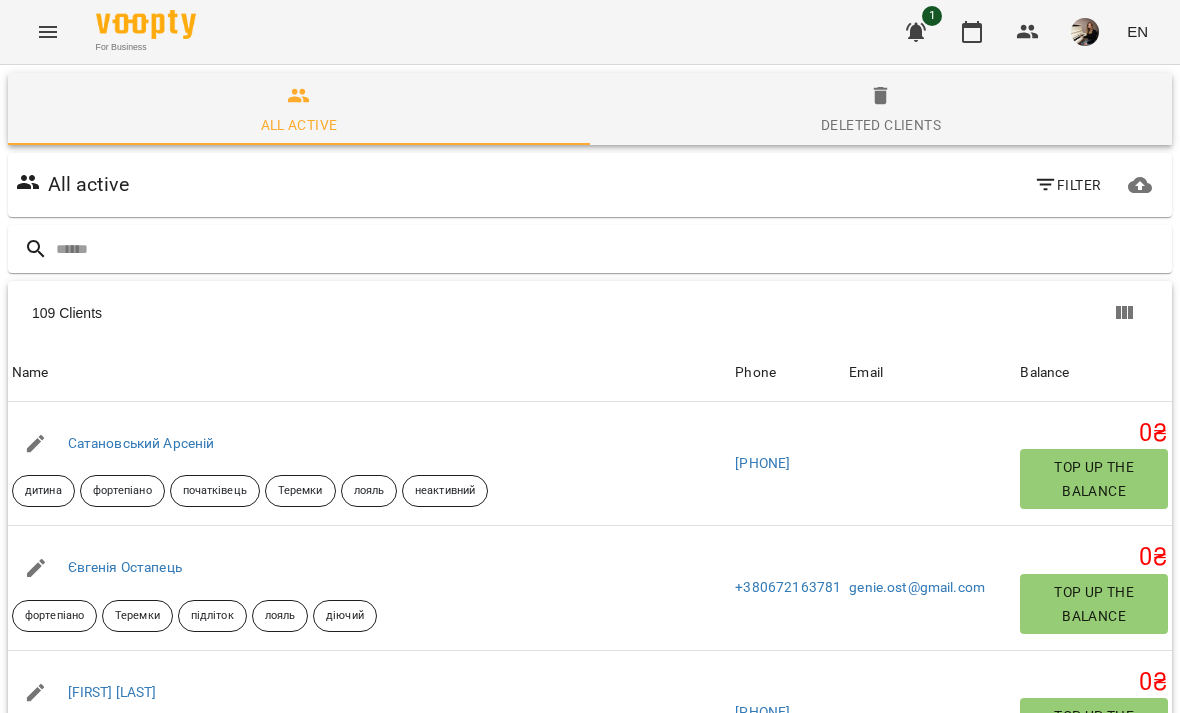 click at bounding box center [36, 444] 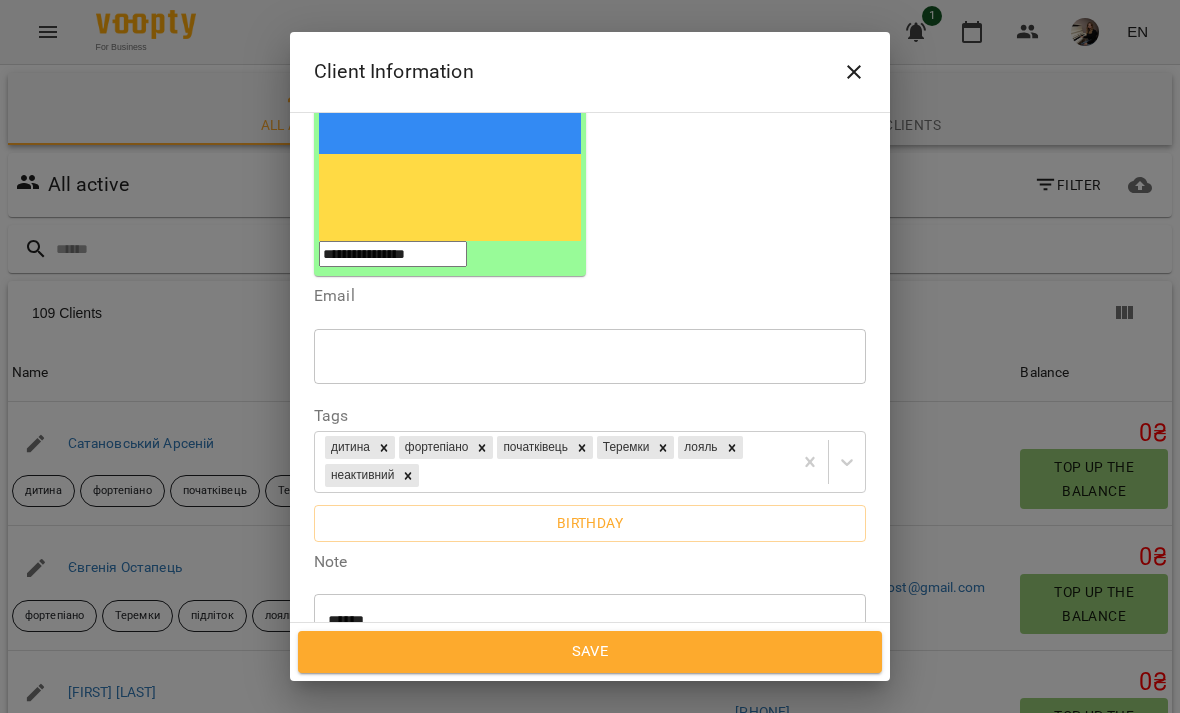 scroll, scrollTop: 306, scrollLeft: 0, axis: vertical 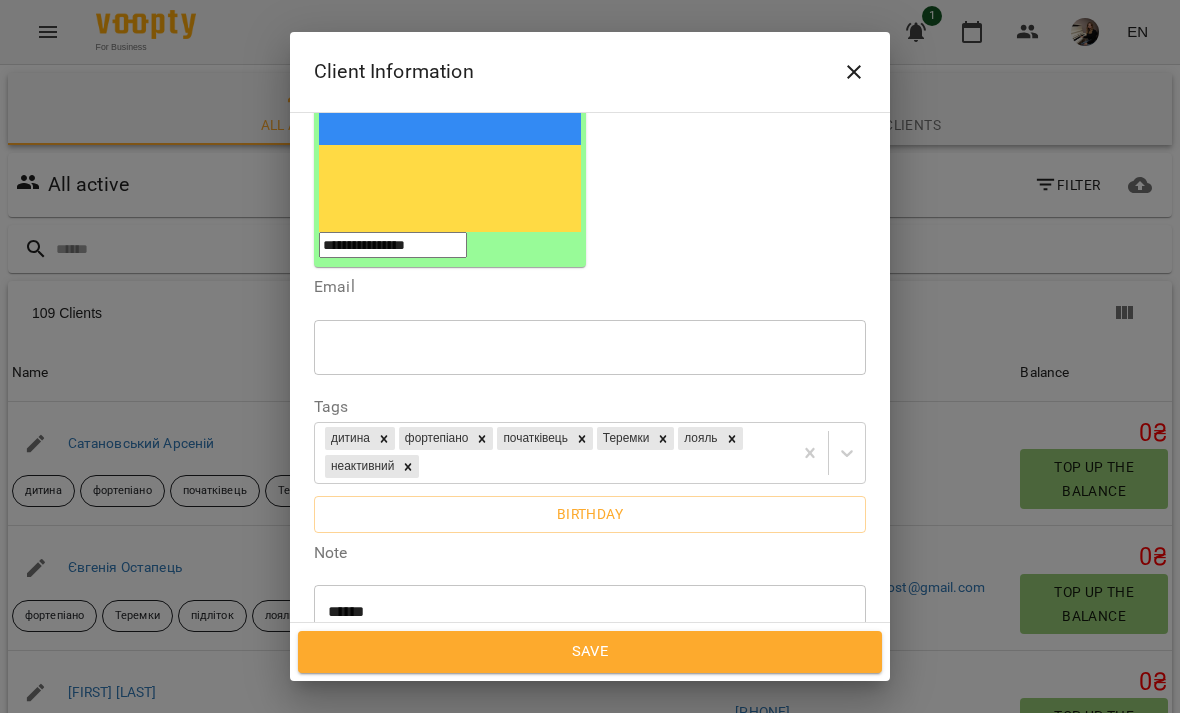 click on "**********" at bounding box center (590, 639) 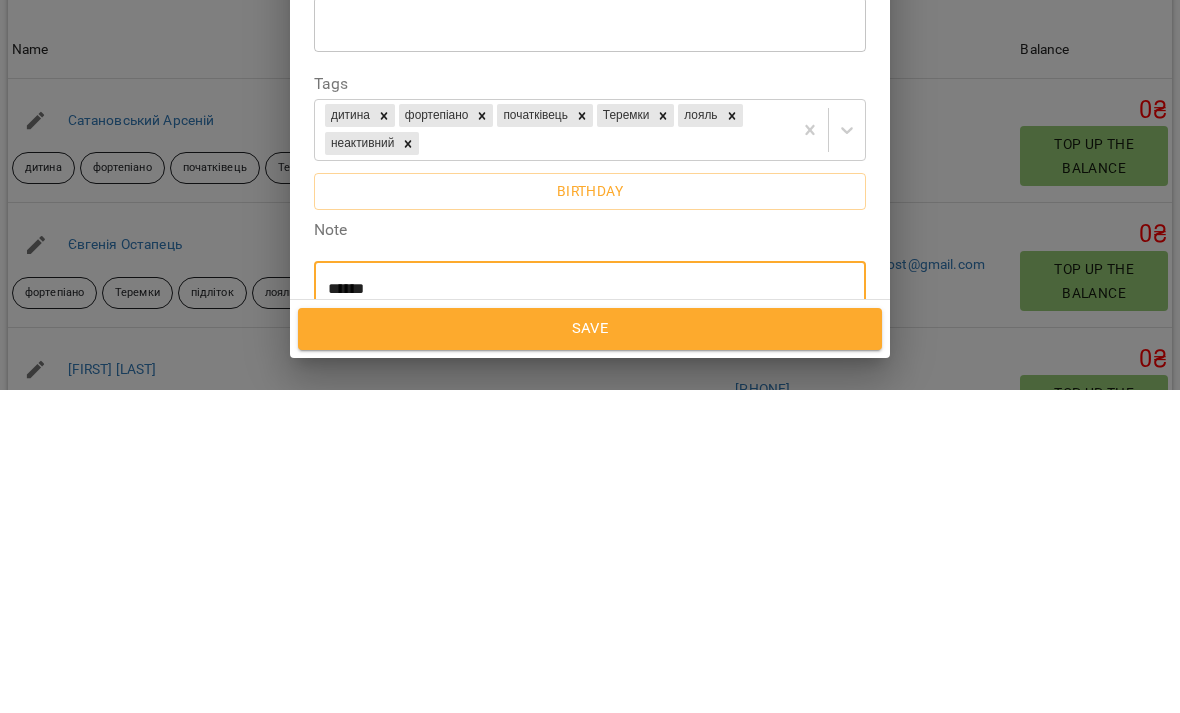 type on "**********" 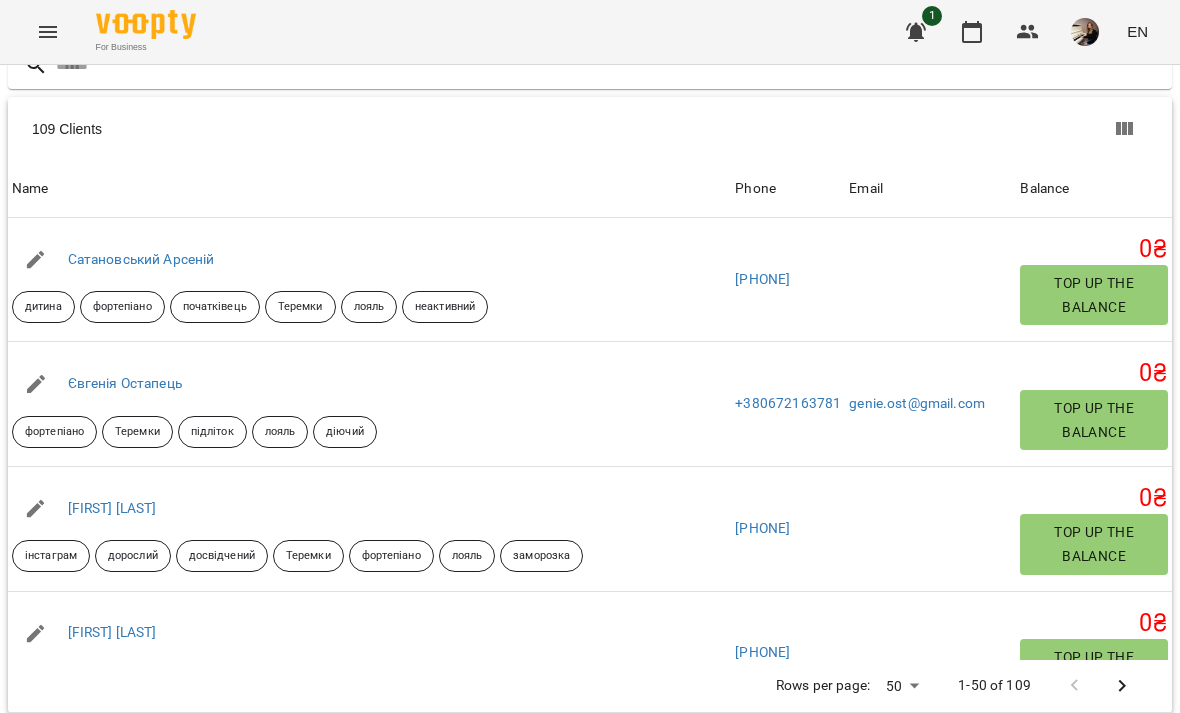 click at bounding box center [36, 260] 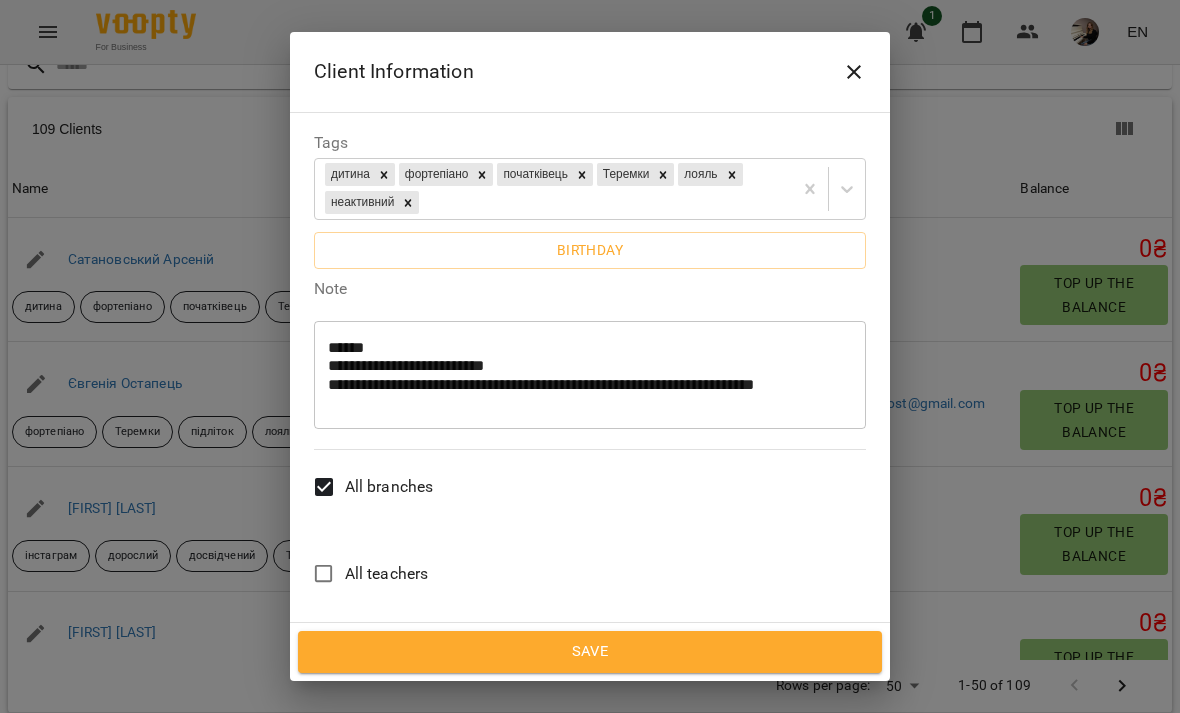 scroll, scrollTop: 538, scrollLeft: 0, axis: vertical 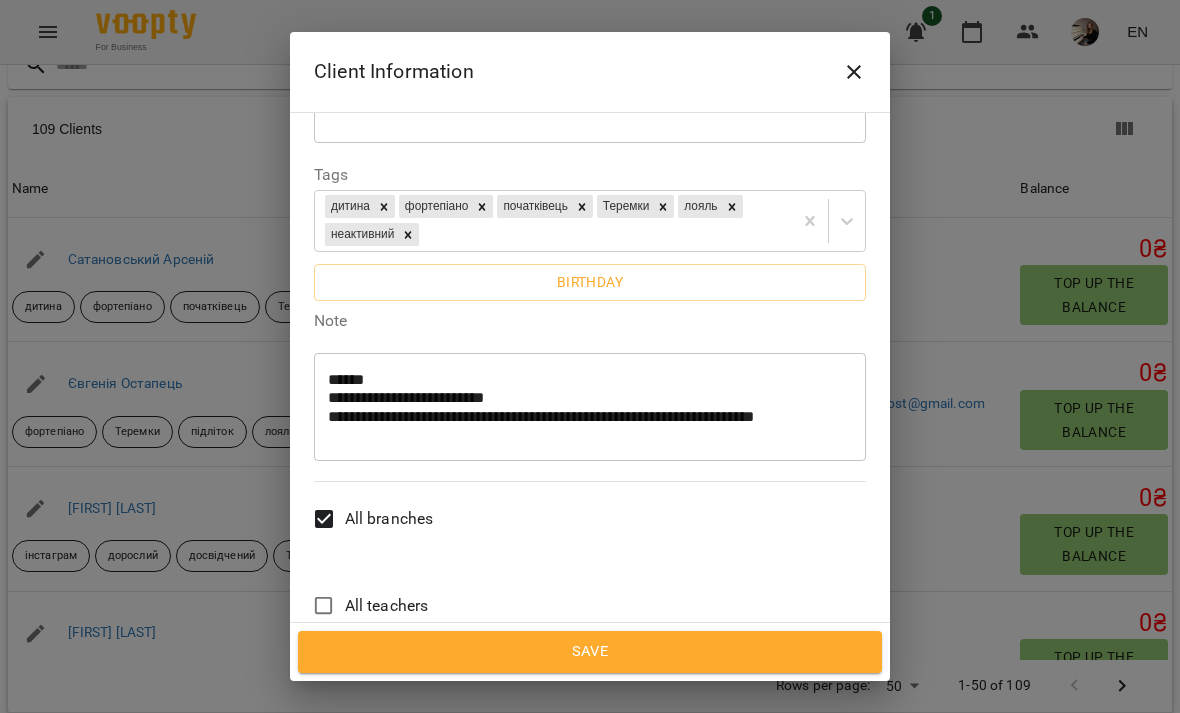 click on "**********" at bounding box center [590, 407] 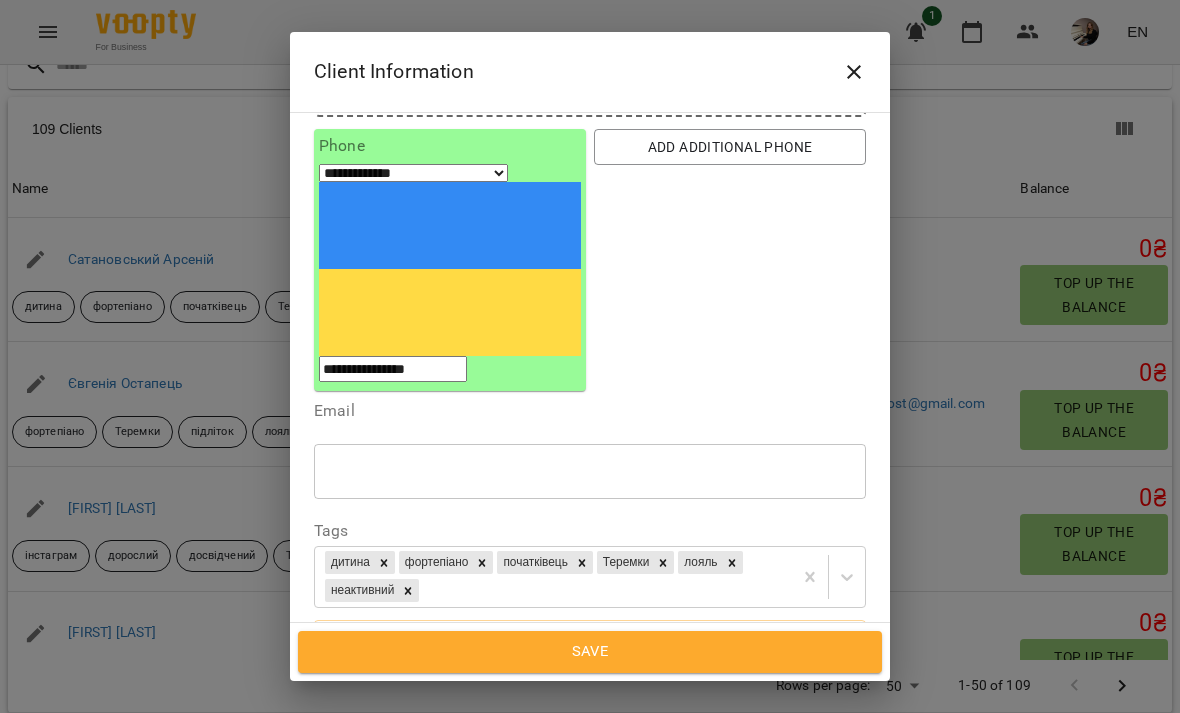 scroll, scrollTop: 181, scrollLeft: 0, axis: vertical 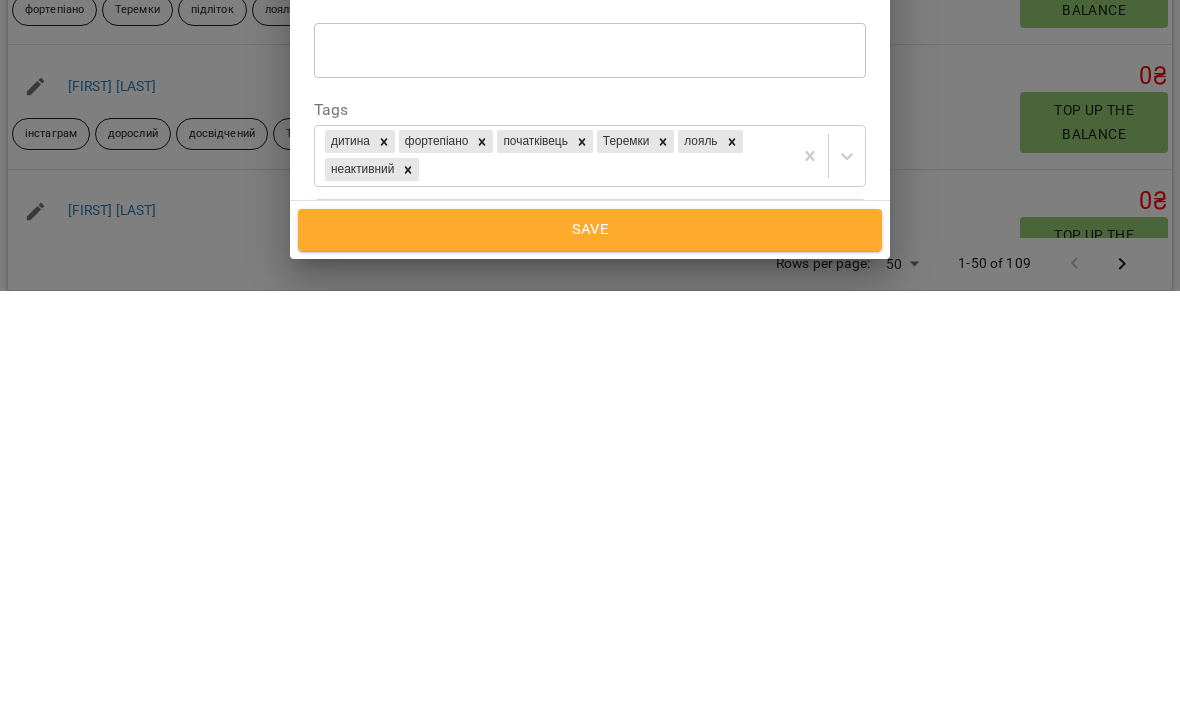 type on "**********" 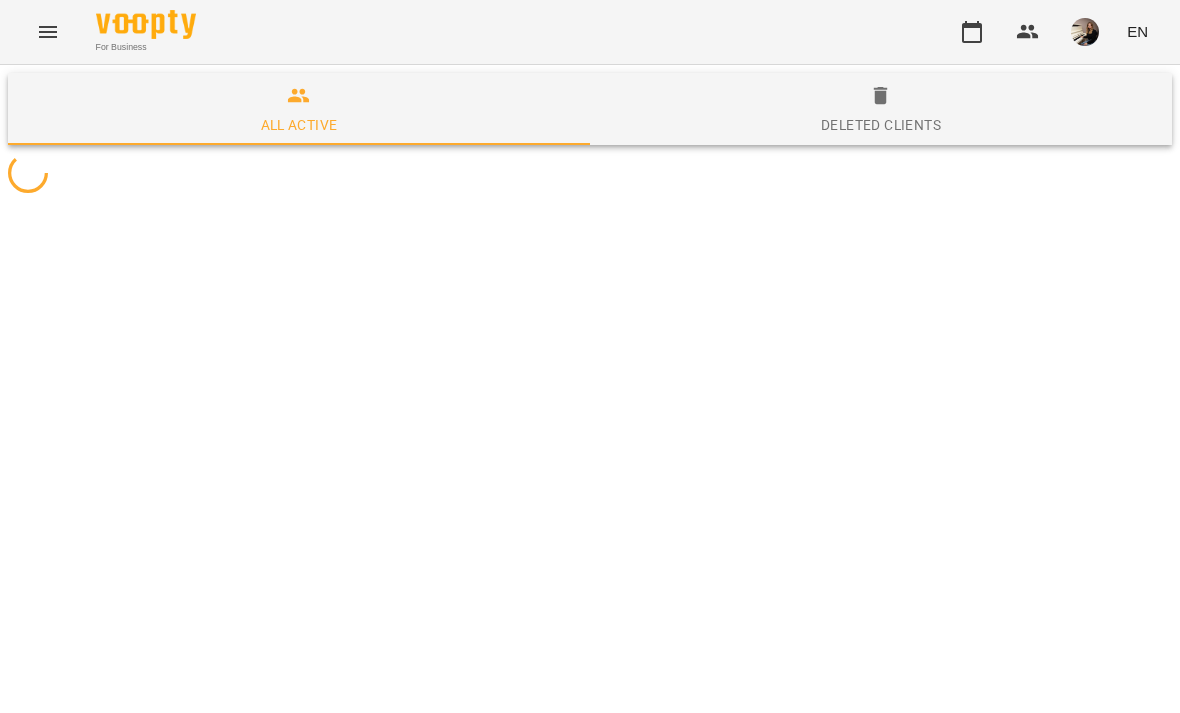 scroll, scrollTop: 0, scrollLeft: 0, axis: both 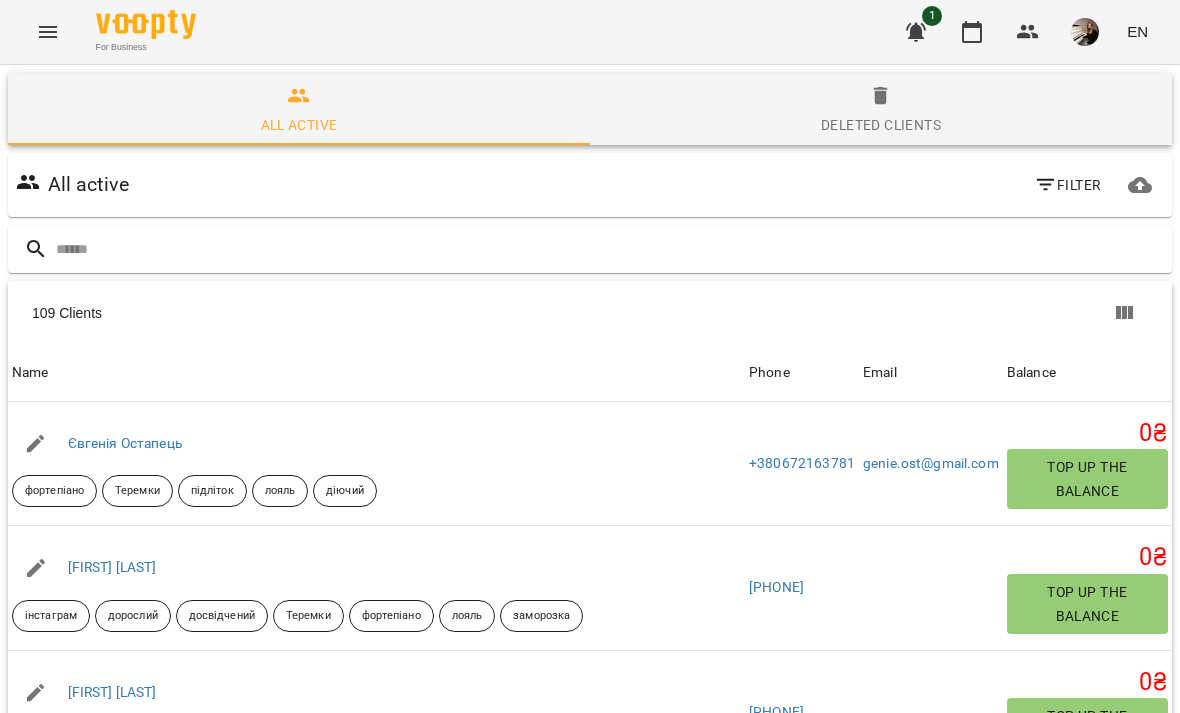click 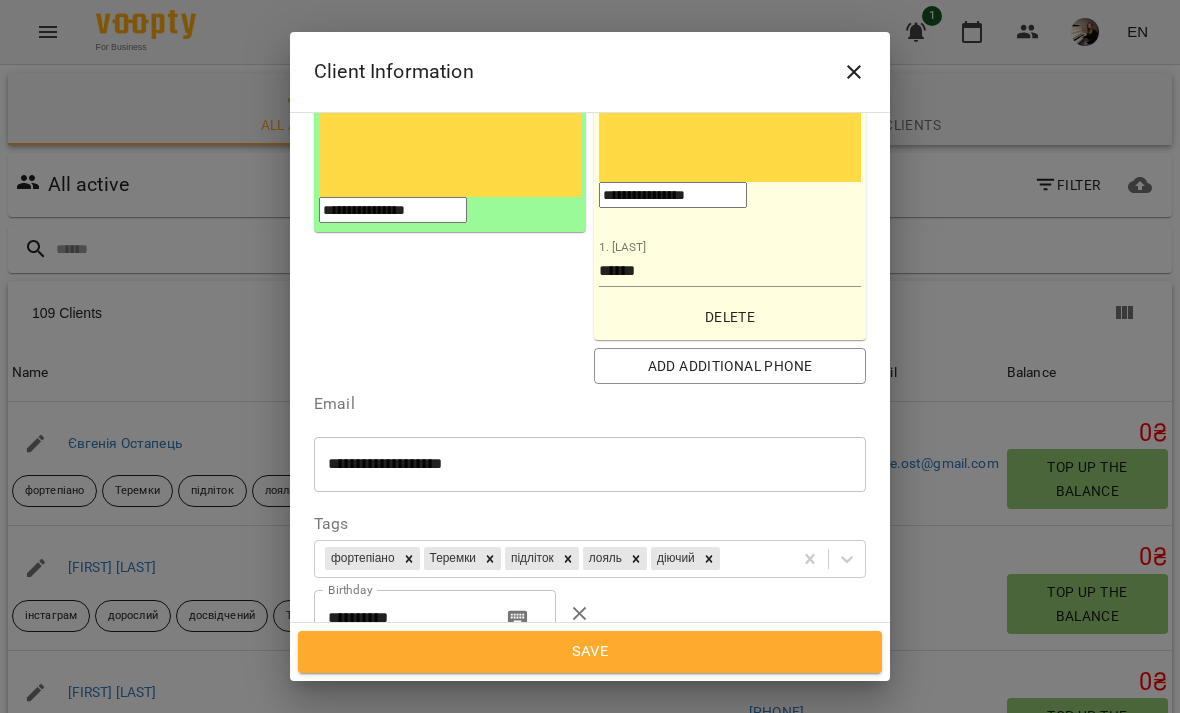 scroll, scrollTop: 377, scrollLeft: 0, axis: vertical 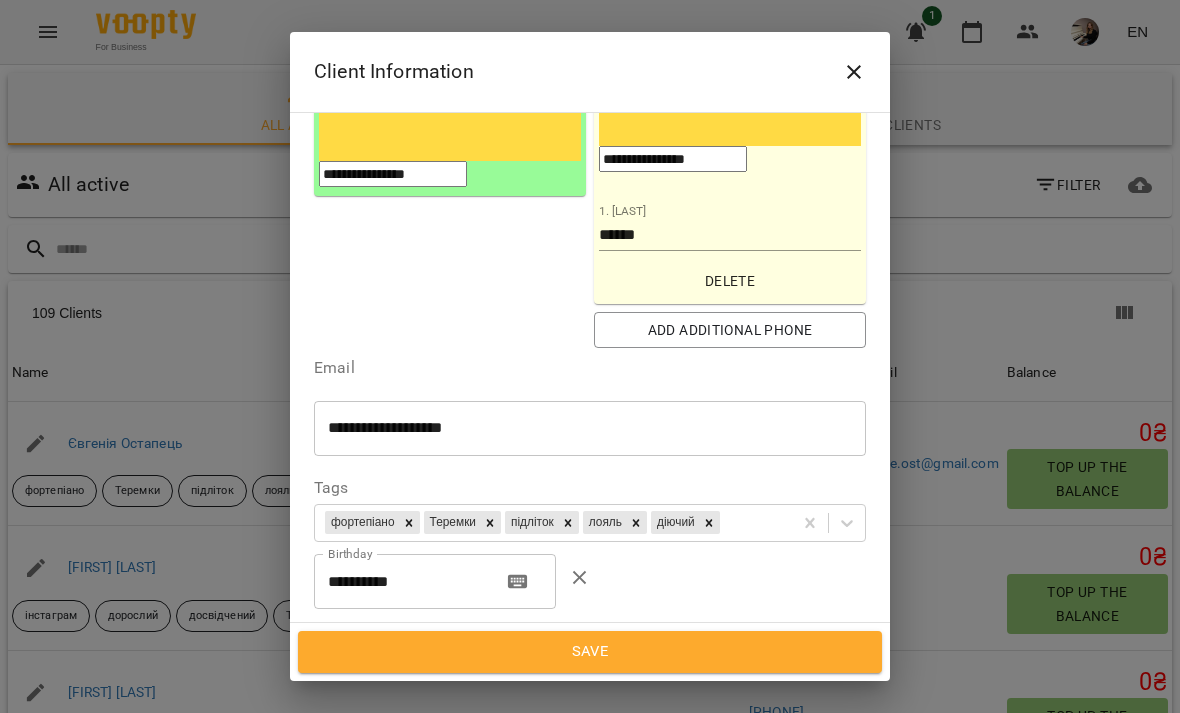 click on "**********" at bounding box center [590, 724] 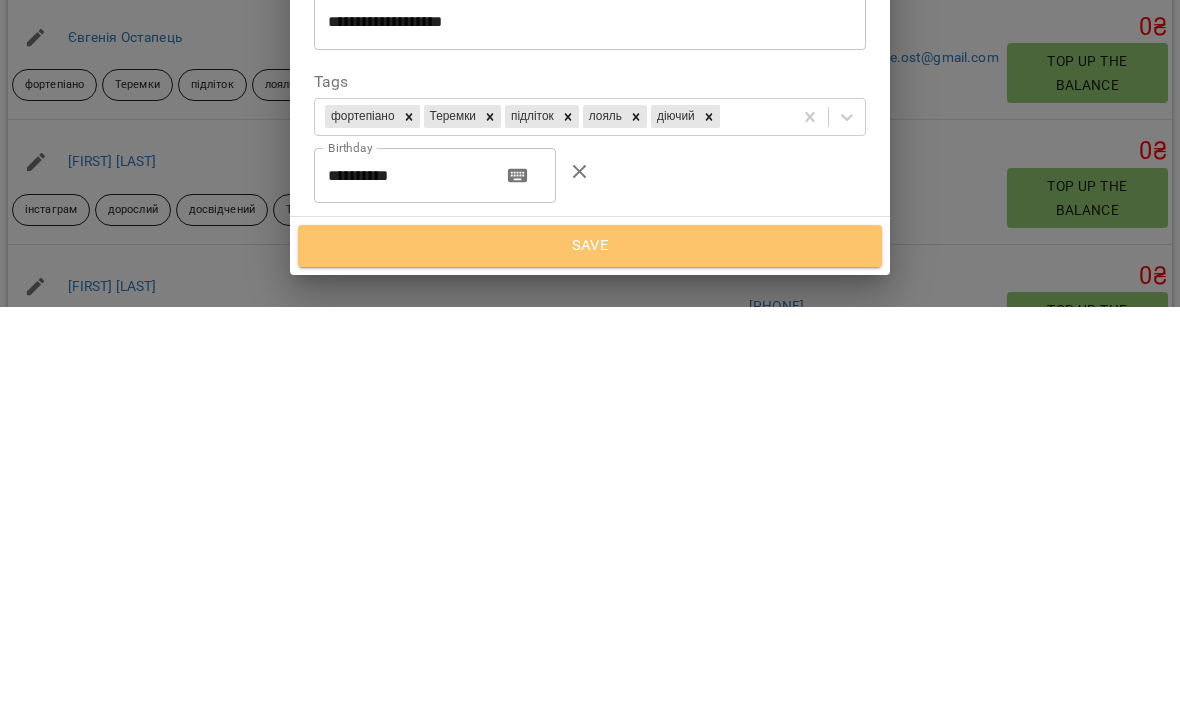 type on "**********" 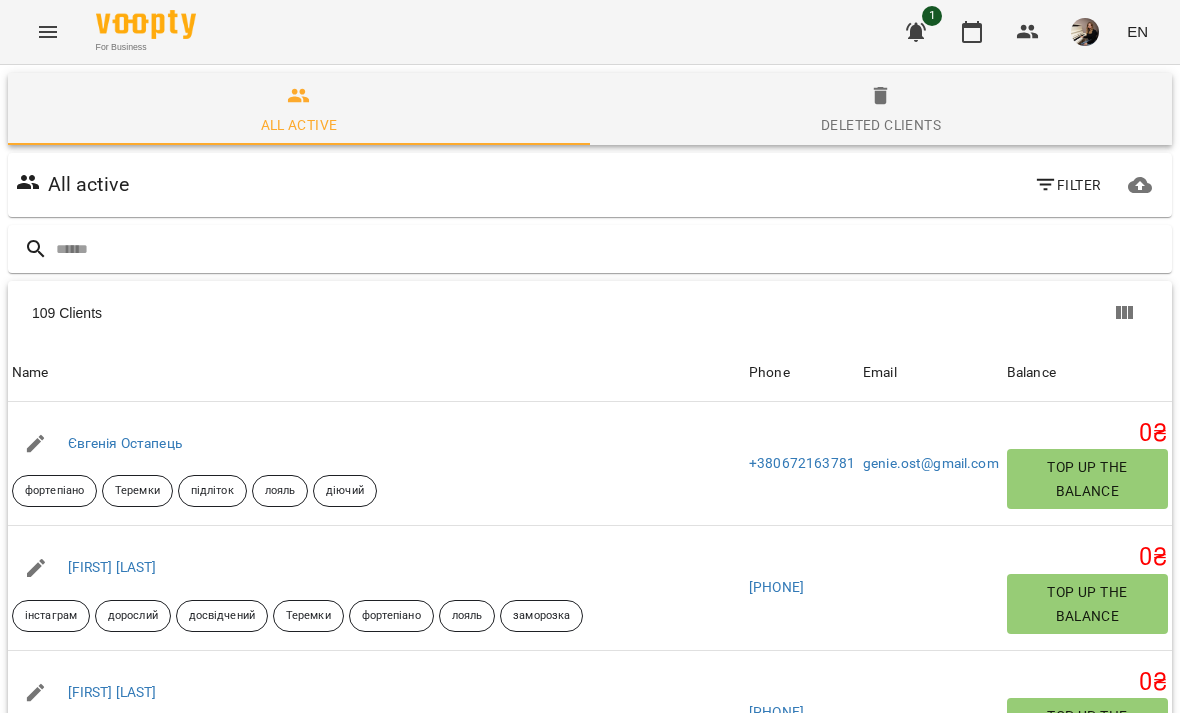 scroll, scrollTop: 0, scrollLeft: 0, axis: both 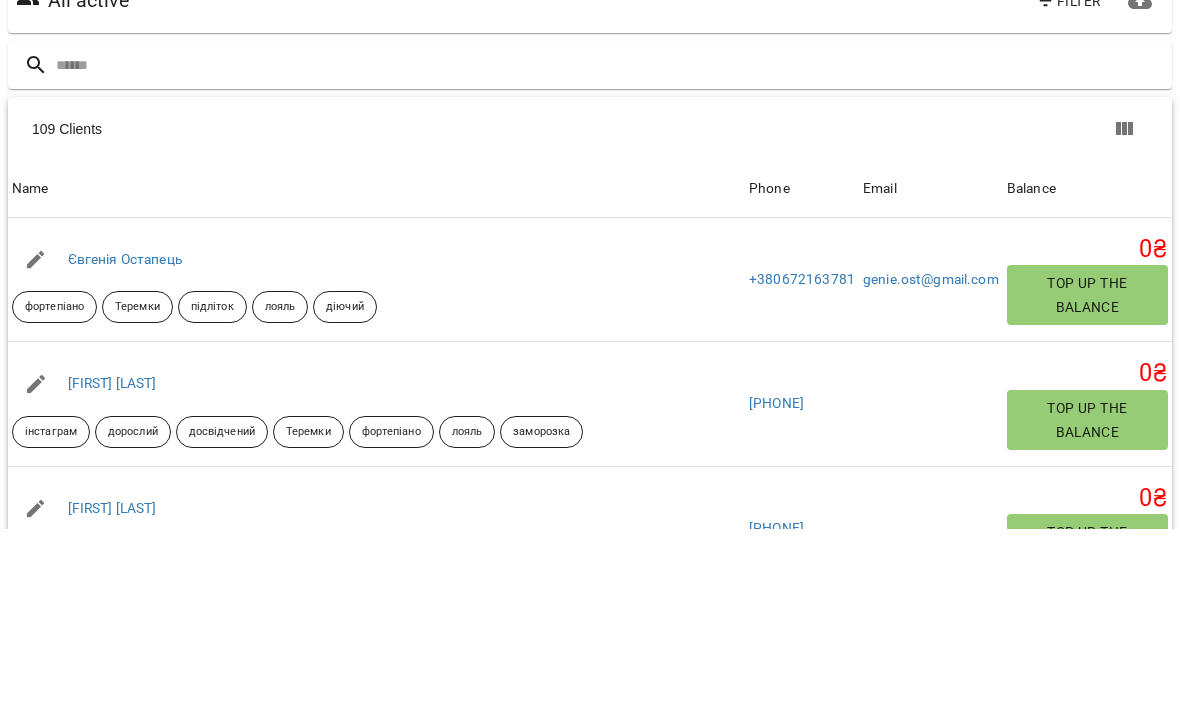 click 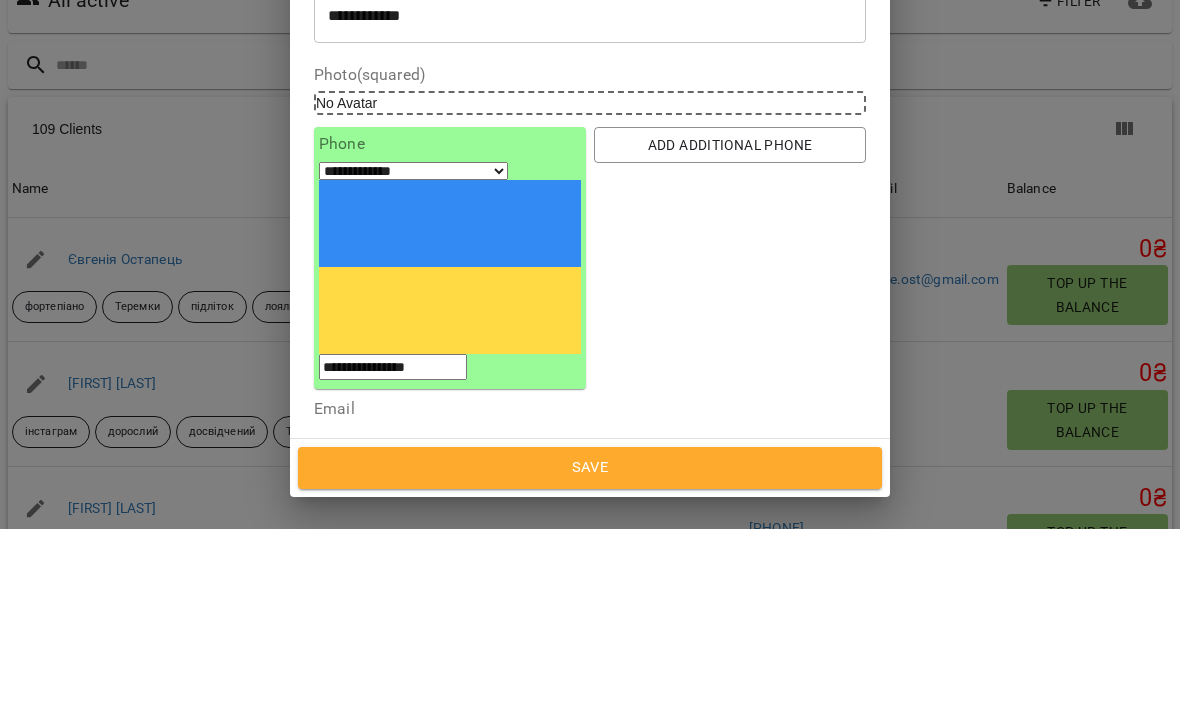 scroll, scrollTop: 184, scrollLeft: 0, axis: vertical 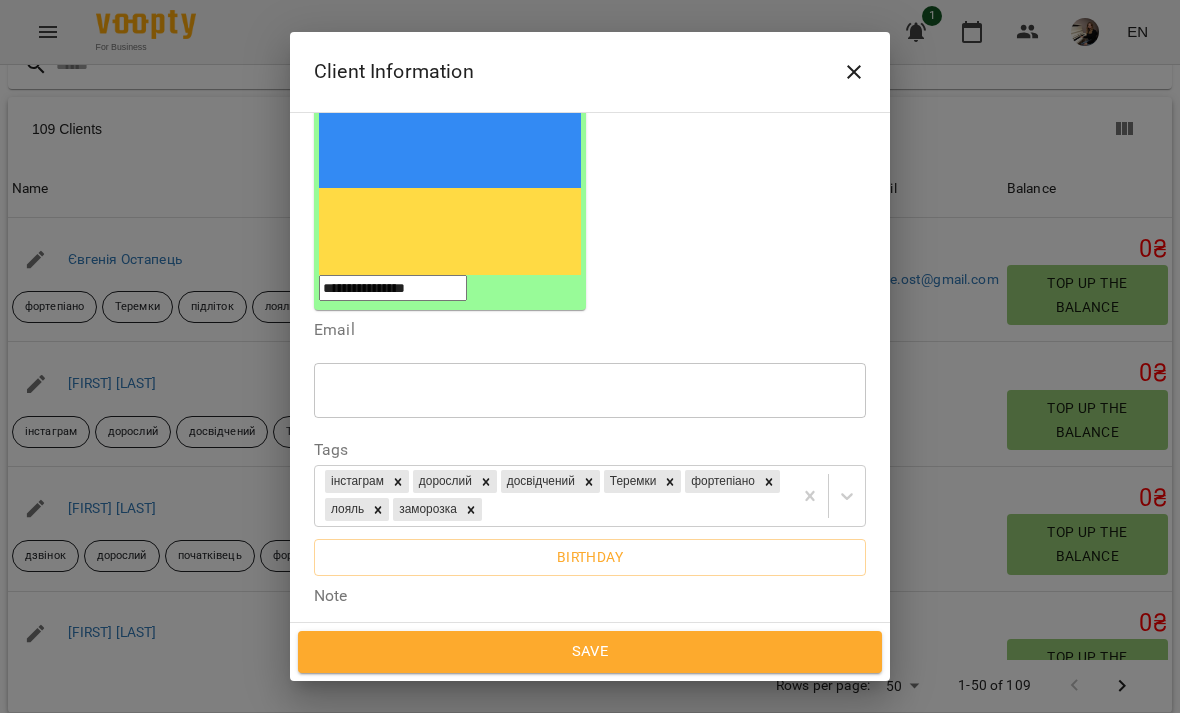 click on "Save" at bounding box center [590, 652] 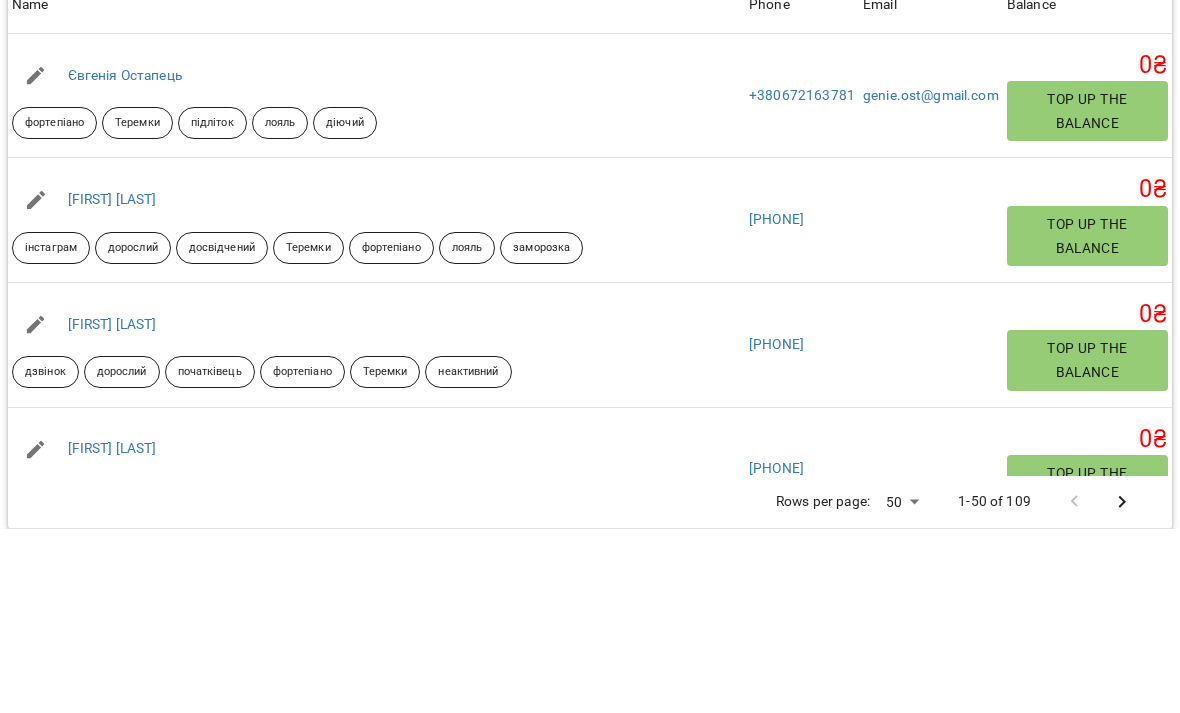 scroll, scrollTop: 184, scrollLeft: 0, axis: vertical 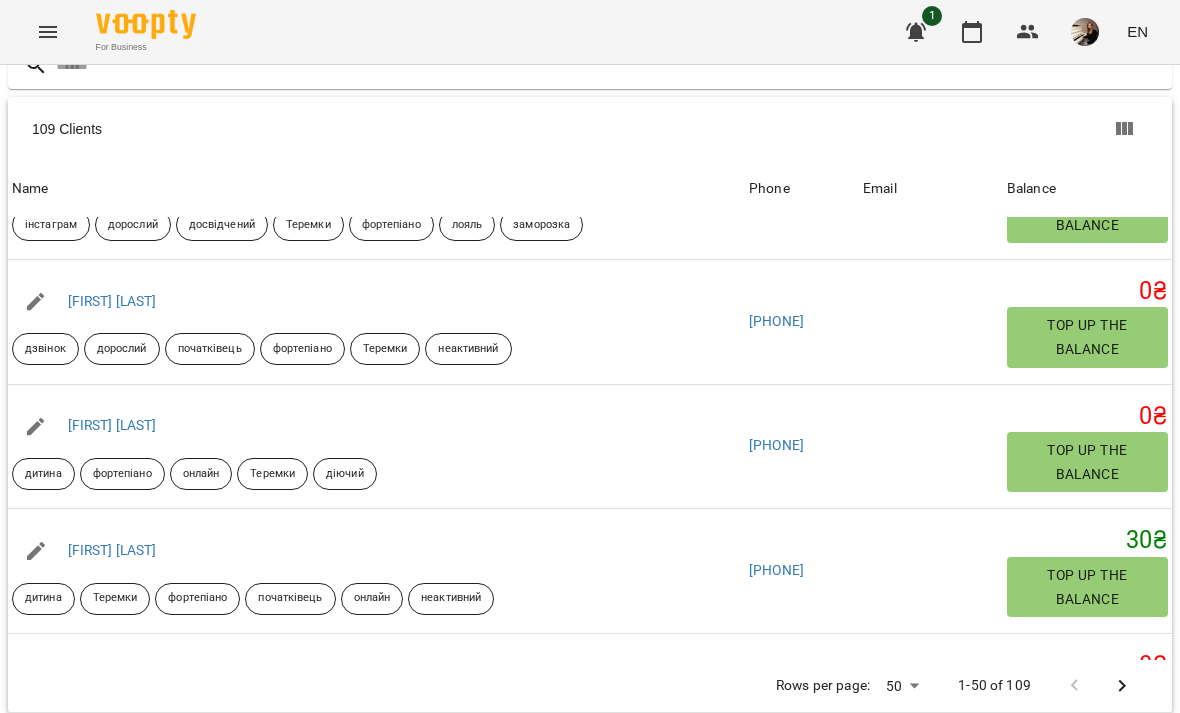click 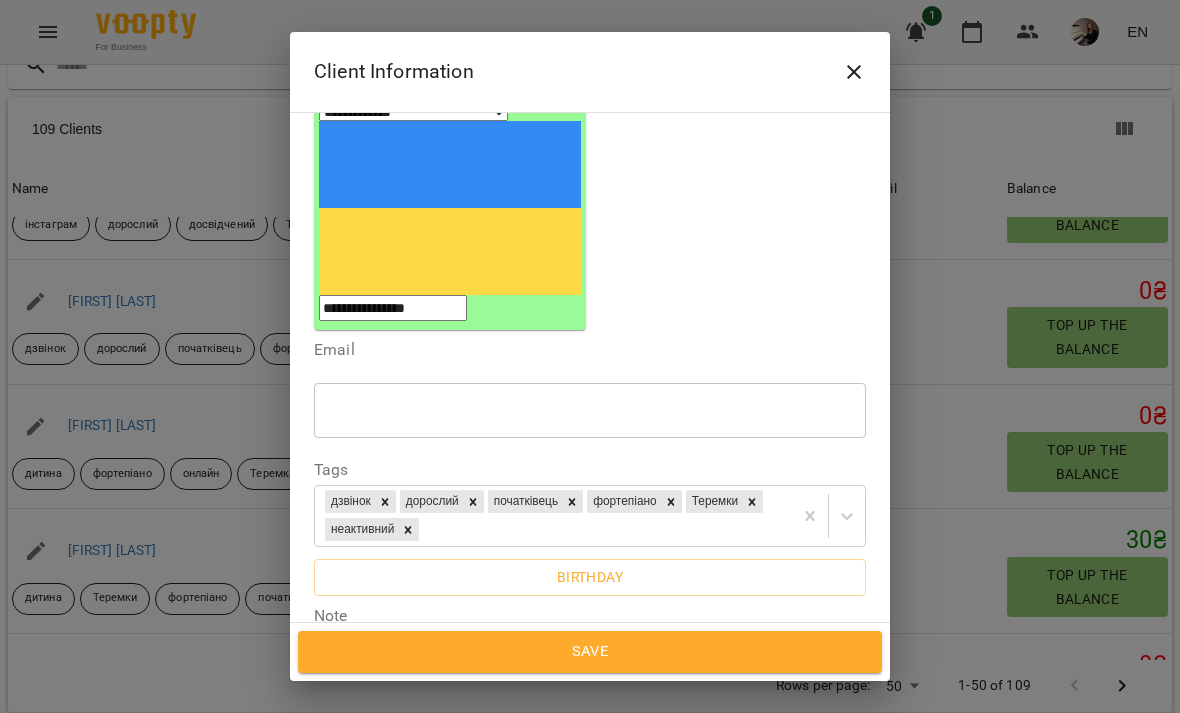 scroll, scrollTop: 241, scrollLeft: 0, axis: vertical 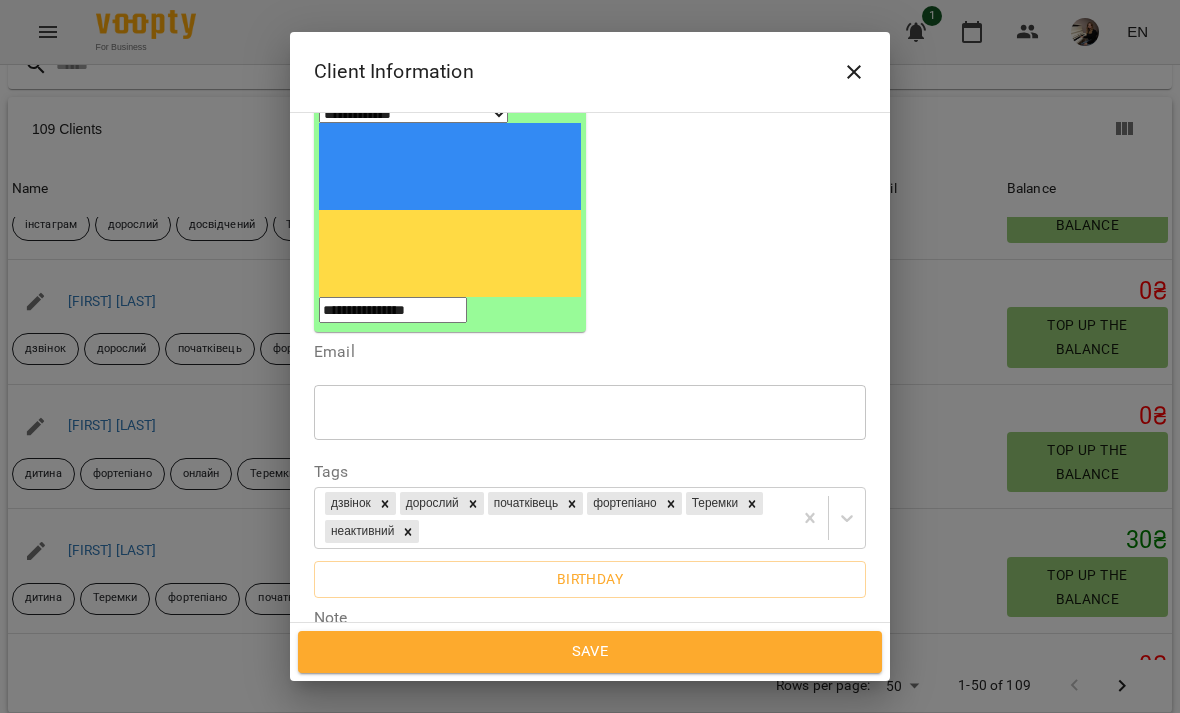click on "Save" at bounding box center (590, 652) 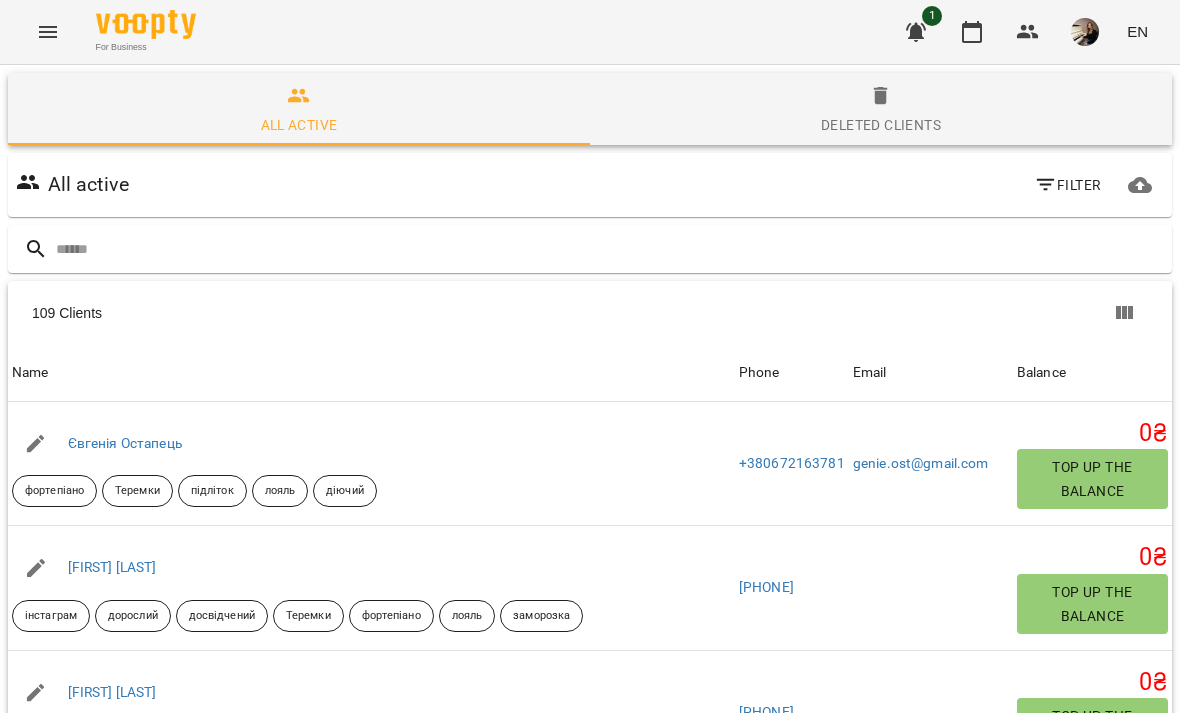 scroll, scrollTop: 0, scrollLeft: 0, axis: both 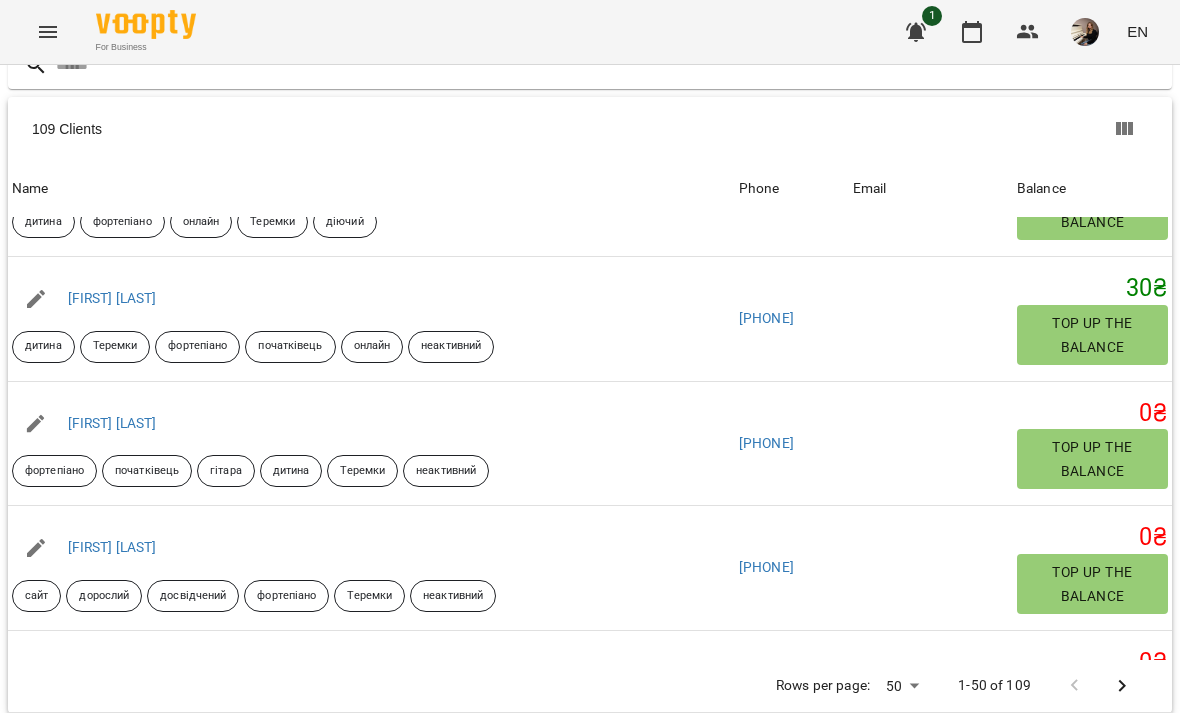 click 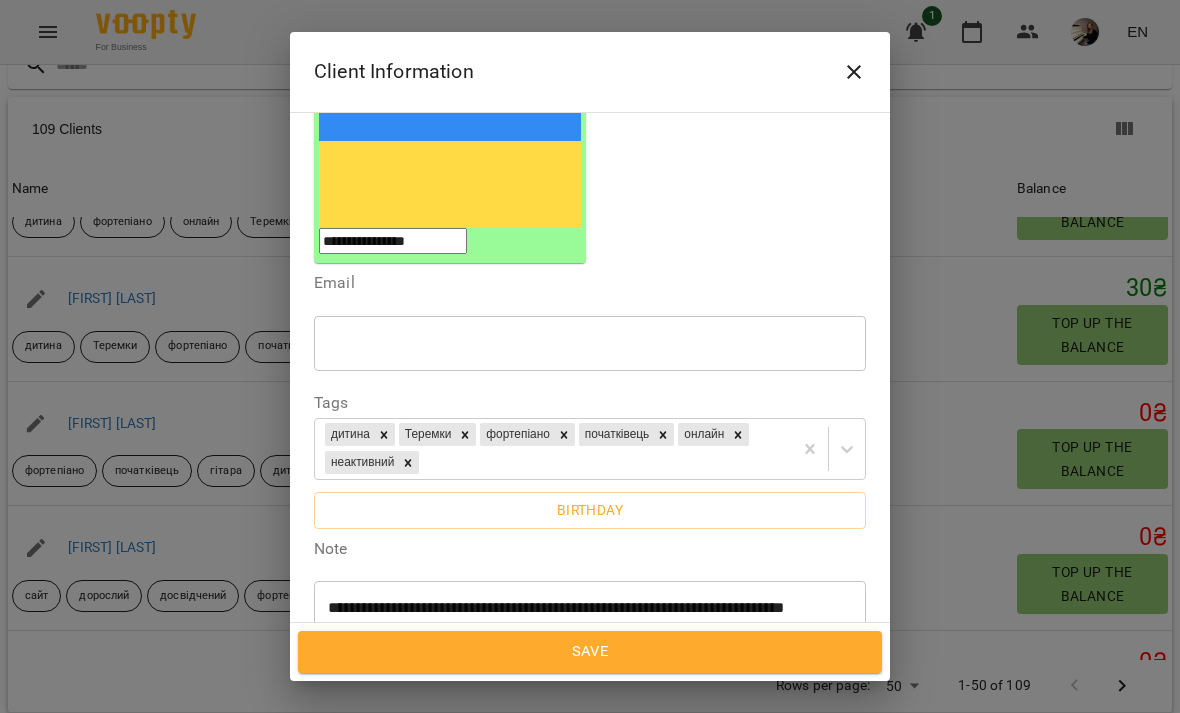 scroll, scrollTop: 309, scrollLeft: 0, axis: vertical 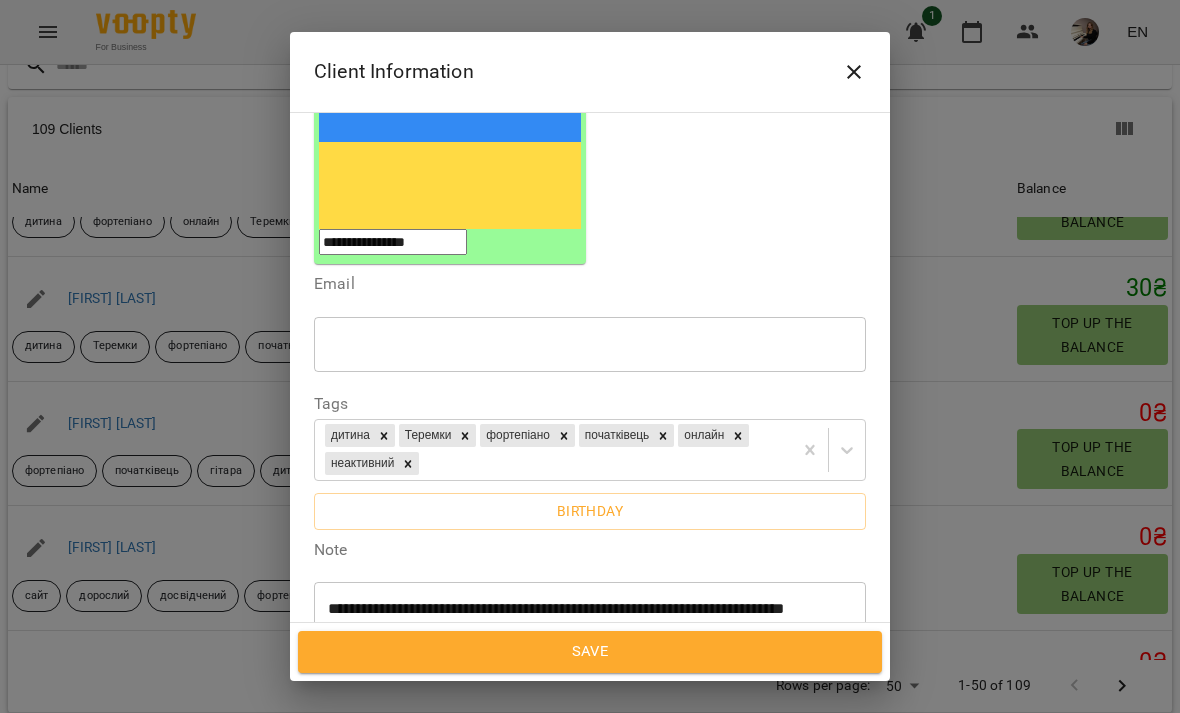 click on "Save" at bounding box center (590, 652) 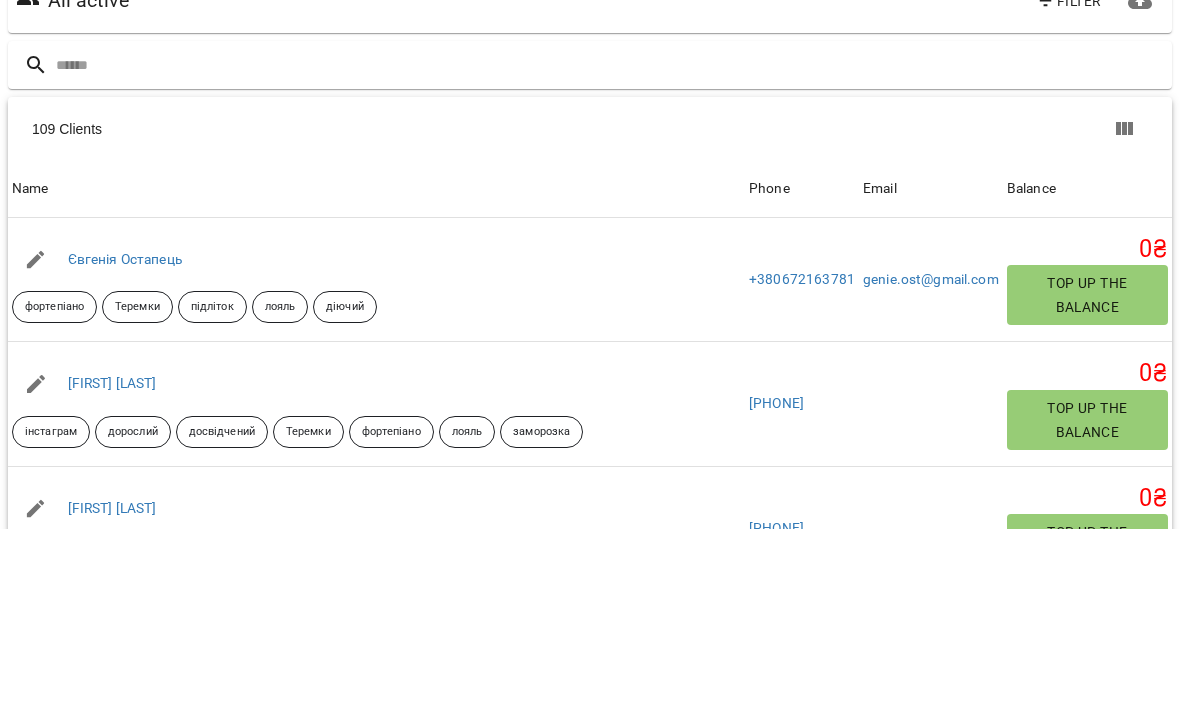 scroll, scrollTop: 184, scrollLeft: 0, axis: vertical 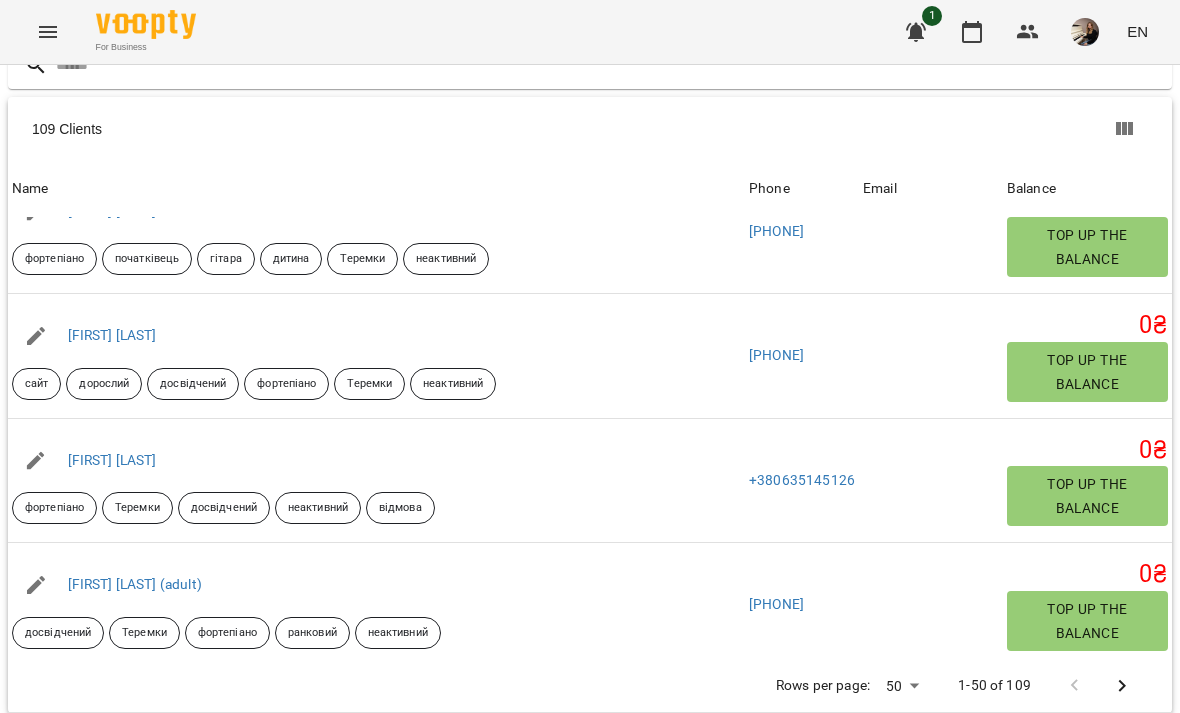 click 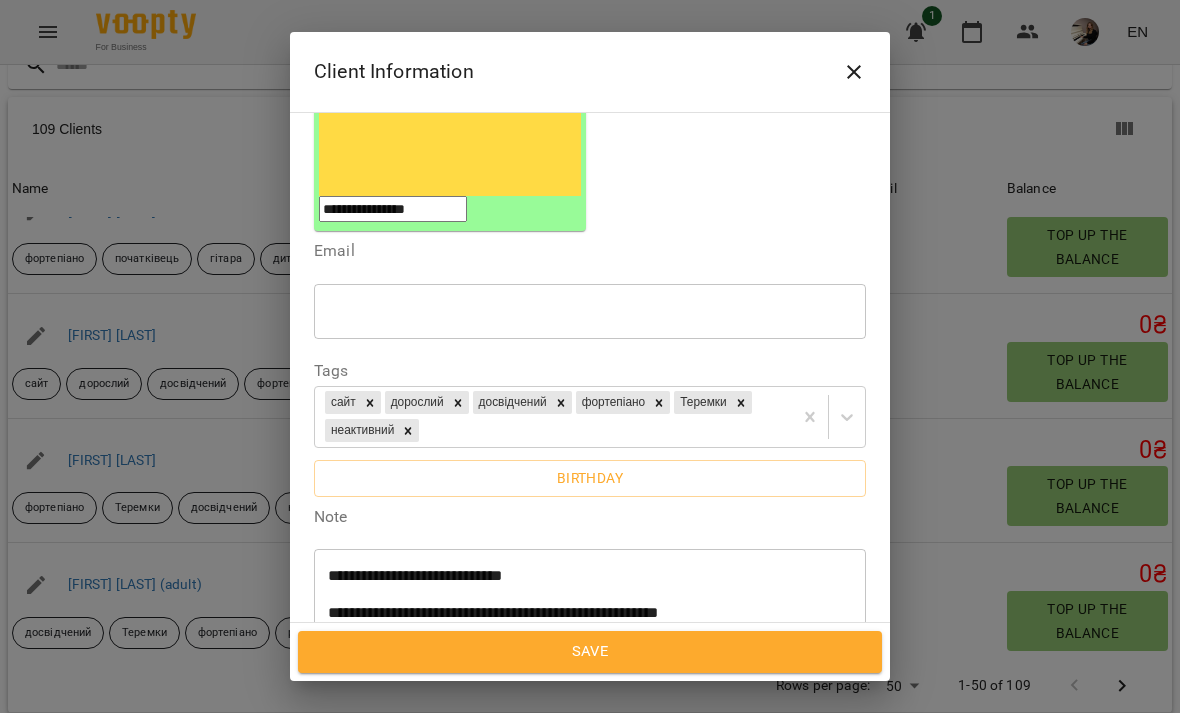 scroll, scrollTop: 352, scrollLeft: 0, axis: vertical 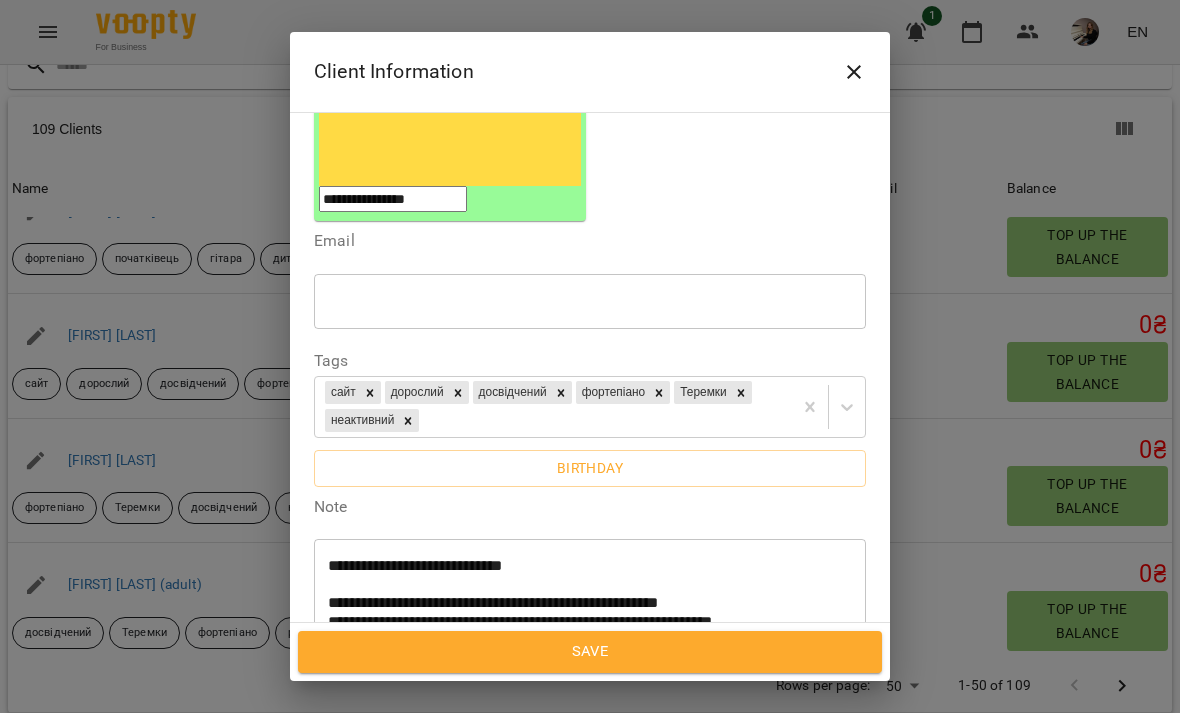 click on "**********" at bounding box center (590, 602) 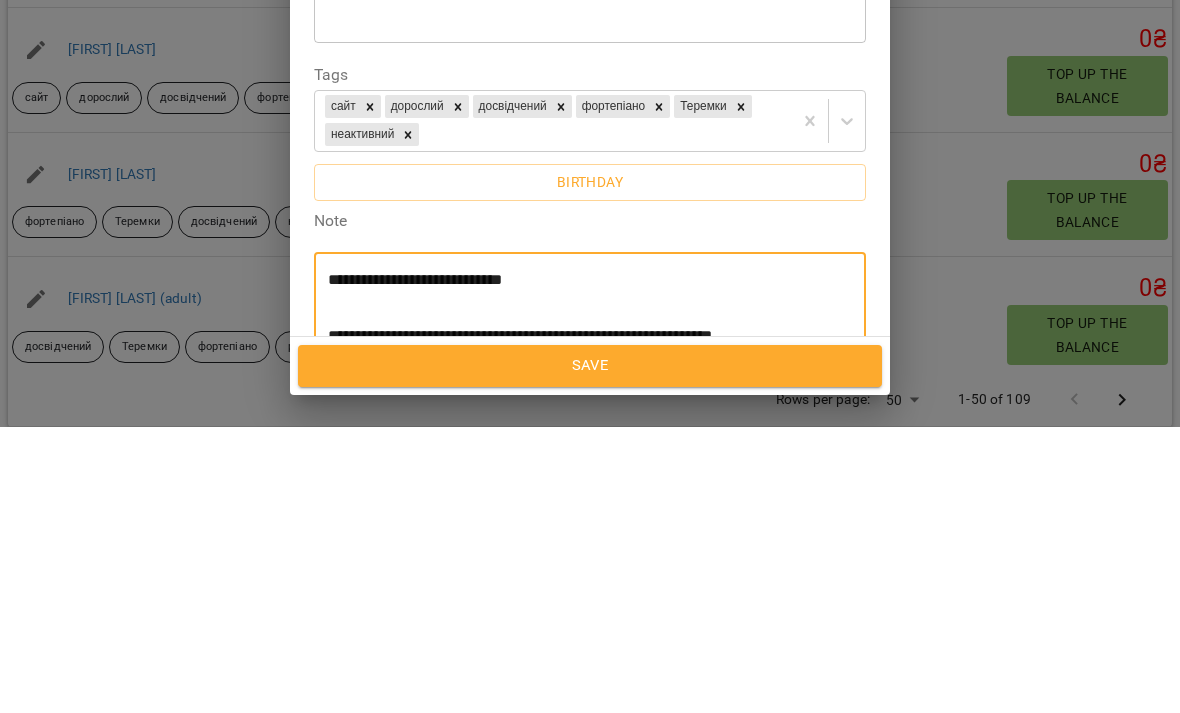 click on "**********" at bounding box center (590, 602) 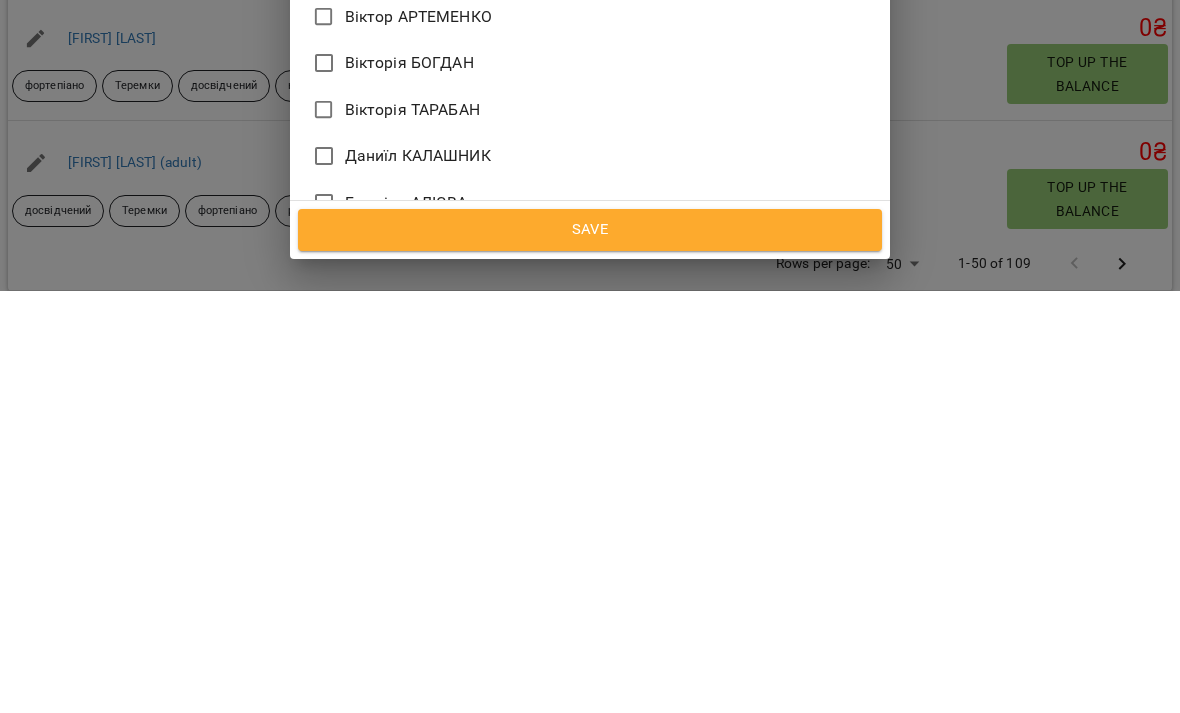 scroll, scrollTop: 1082, scrollLeft: 0, axis: vertical 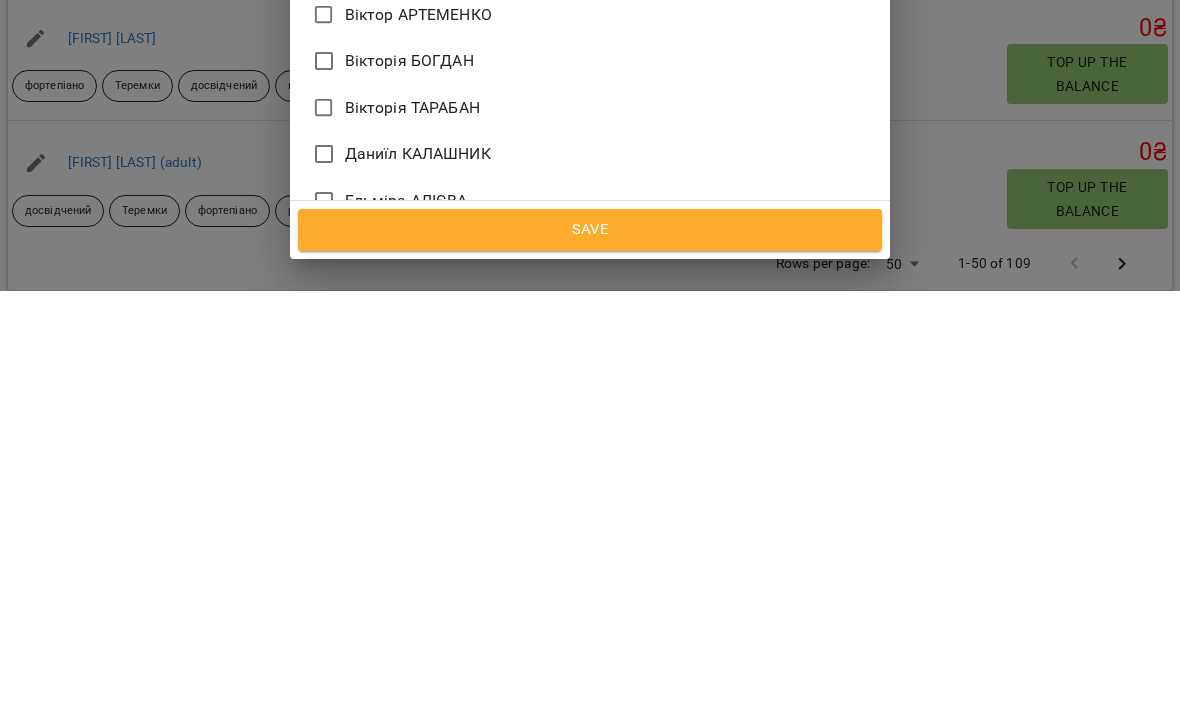 type on "**********" 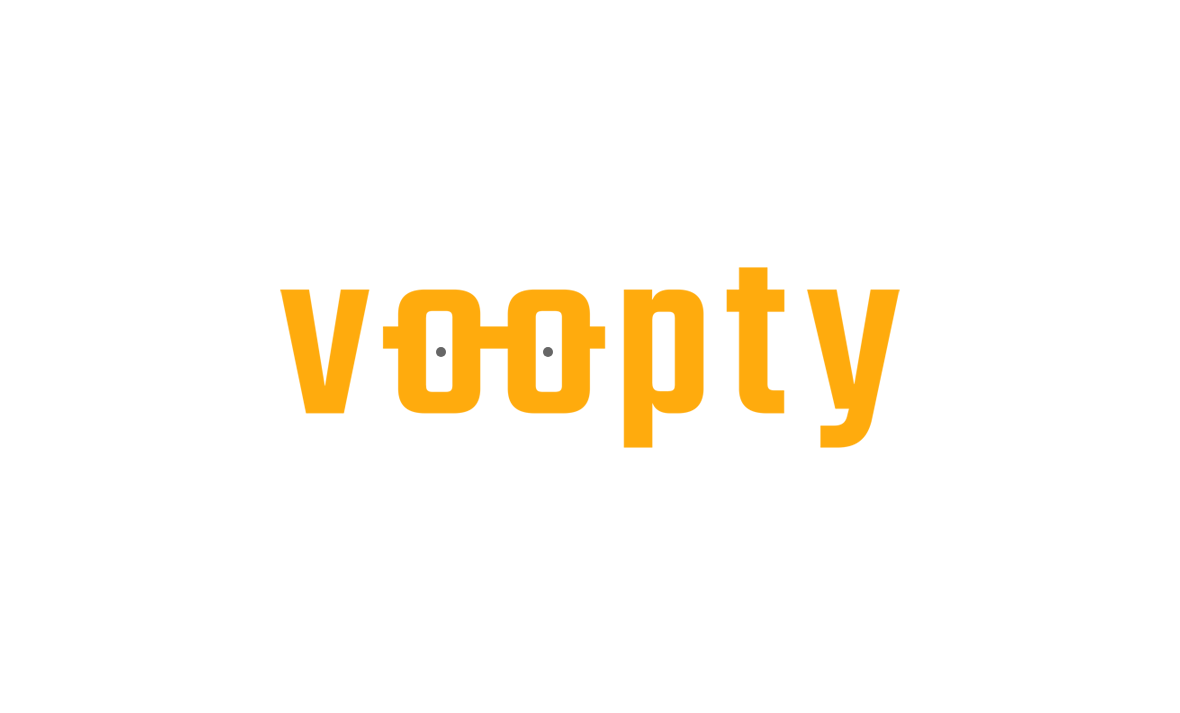 scroll, scrollTop: 0, scrollLeft: 0, axis: both 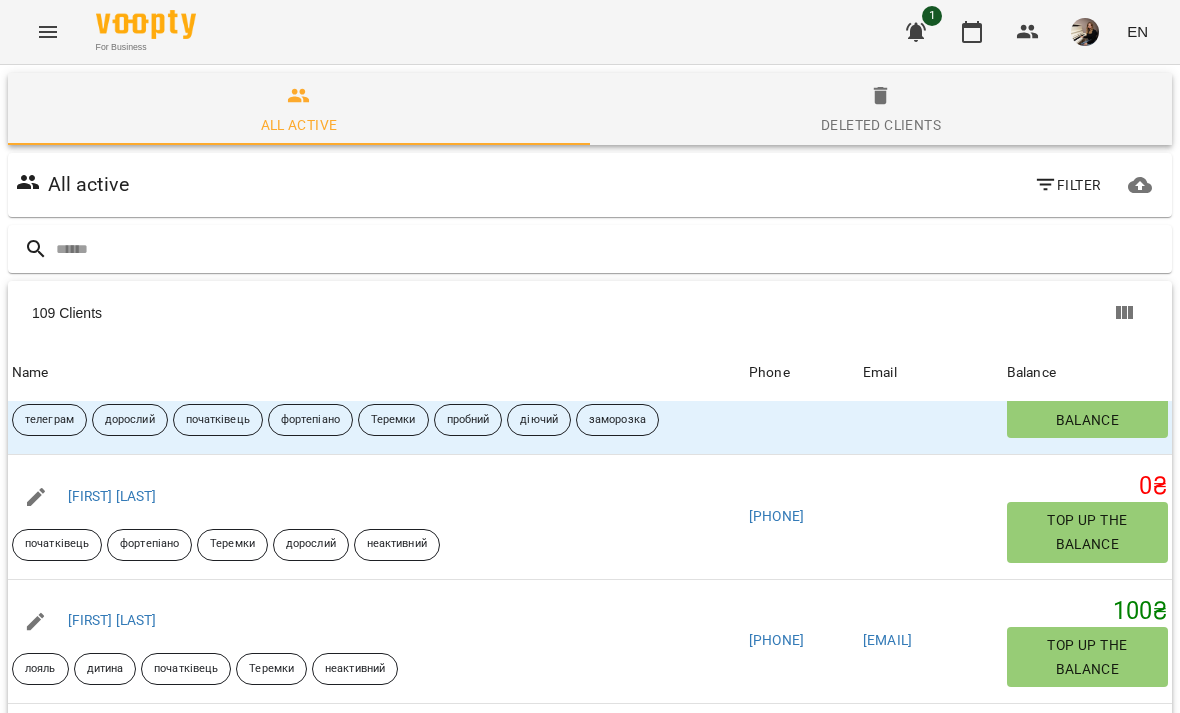 click on "[FIRST] [LAST]" at bounding box center (112, 496) 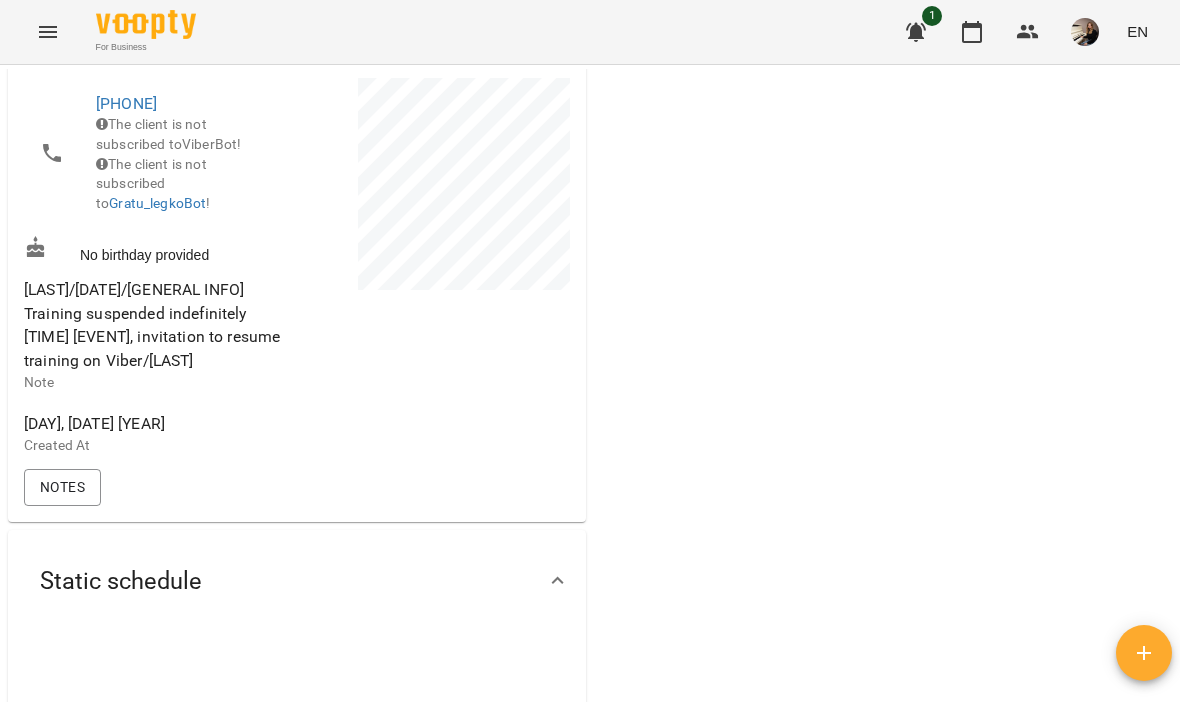 scroll, scrollTop: 517, scrollLeft: 0, axis: vertical 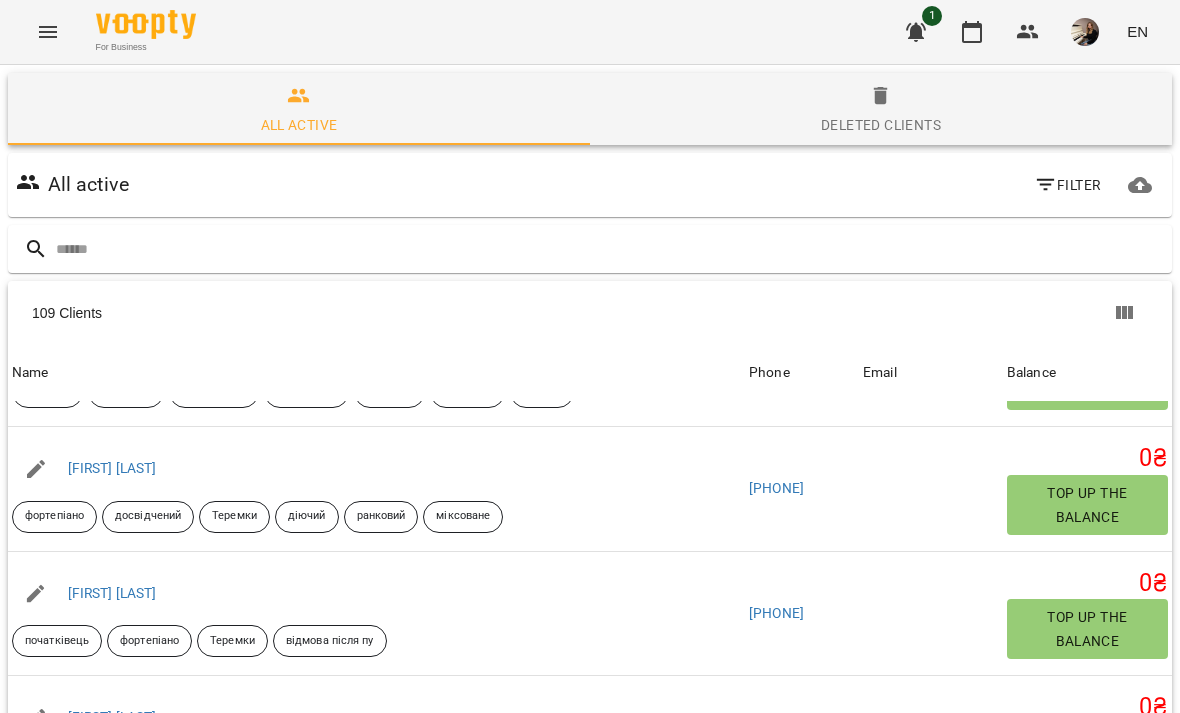 click at bounding box center (36, 594) 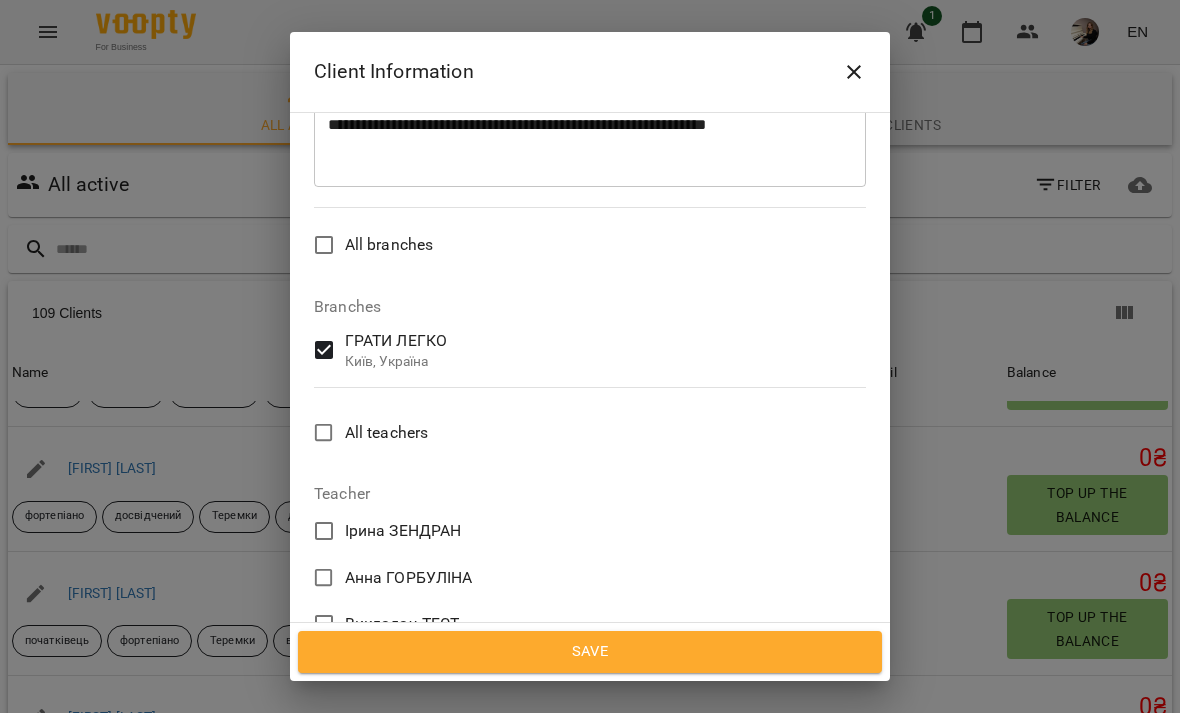 scroll, scrollTop: 716, scrollLeft: 0, axis: vertical 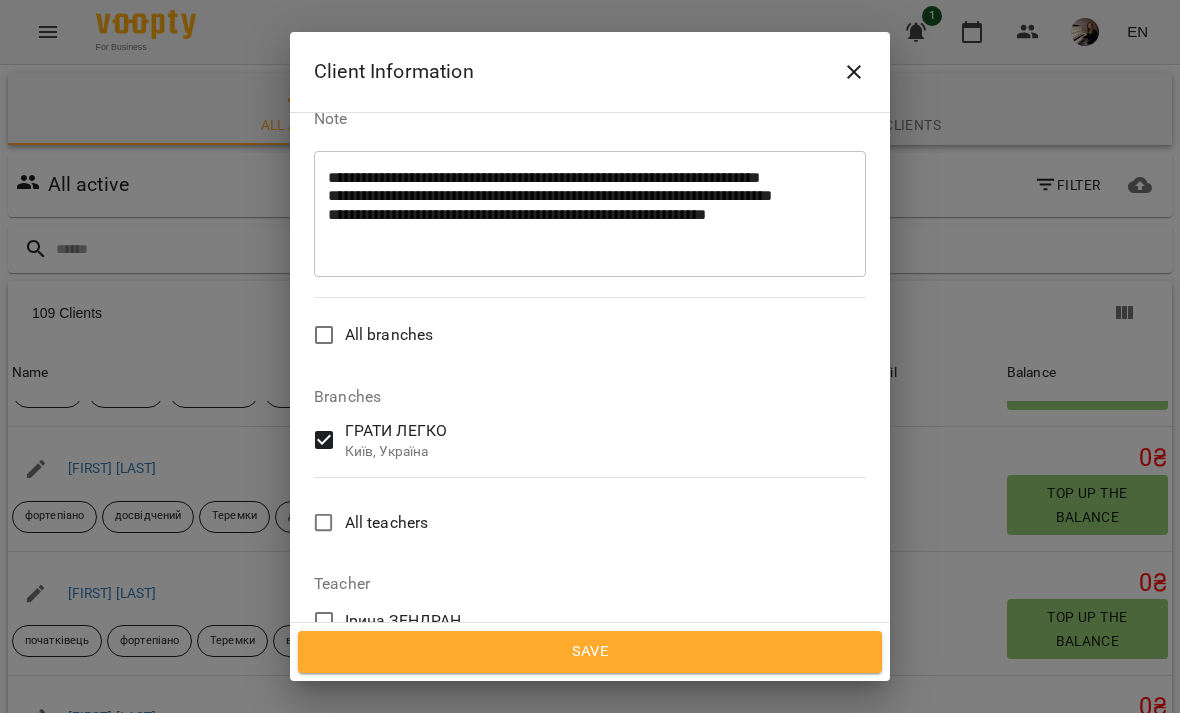click 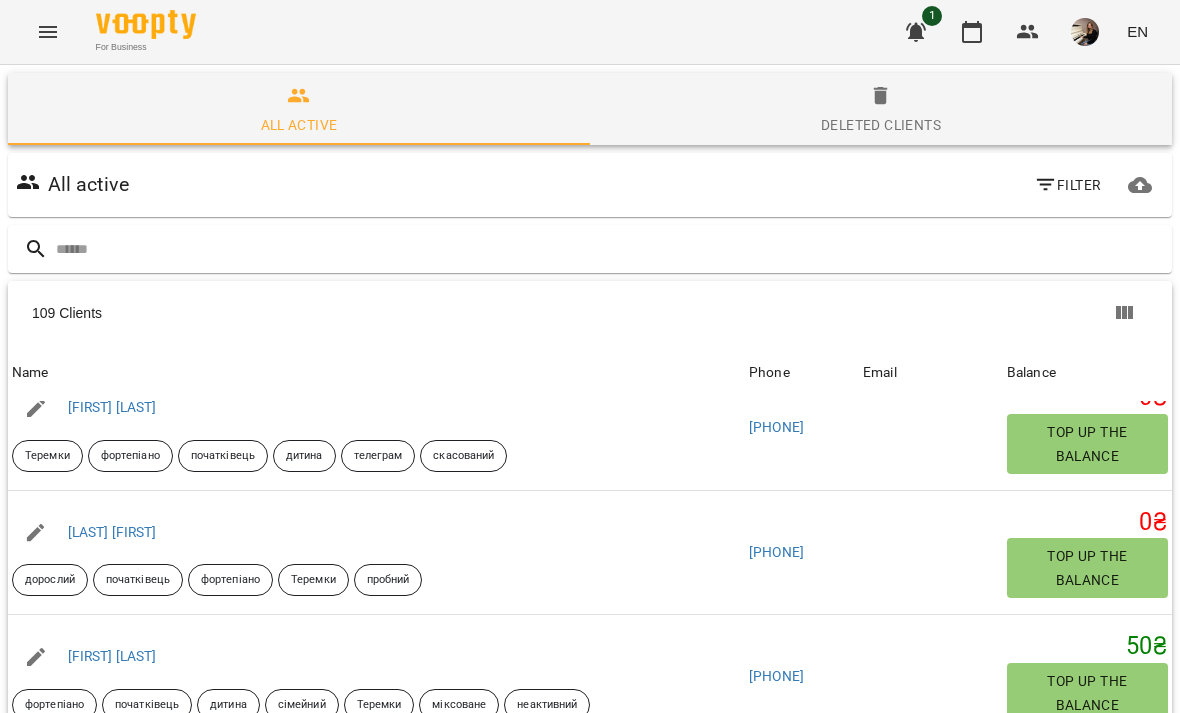 scroll, scrollTop: 5519, scrollLeft: 0, axis: vertical 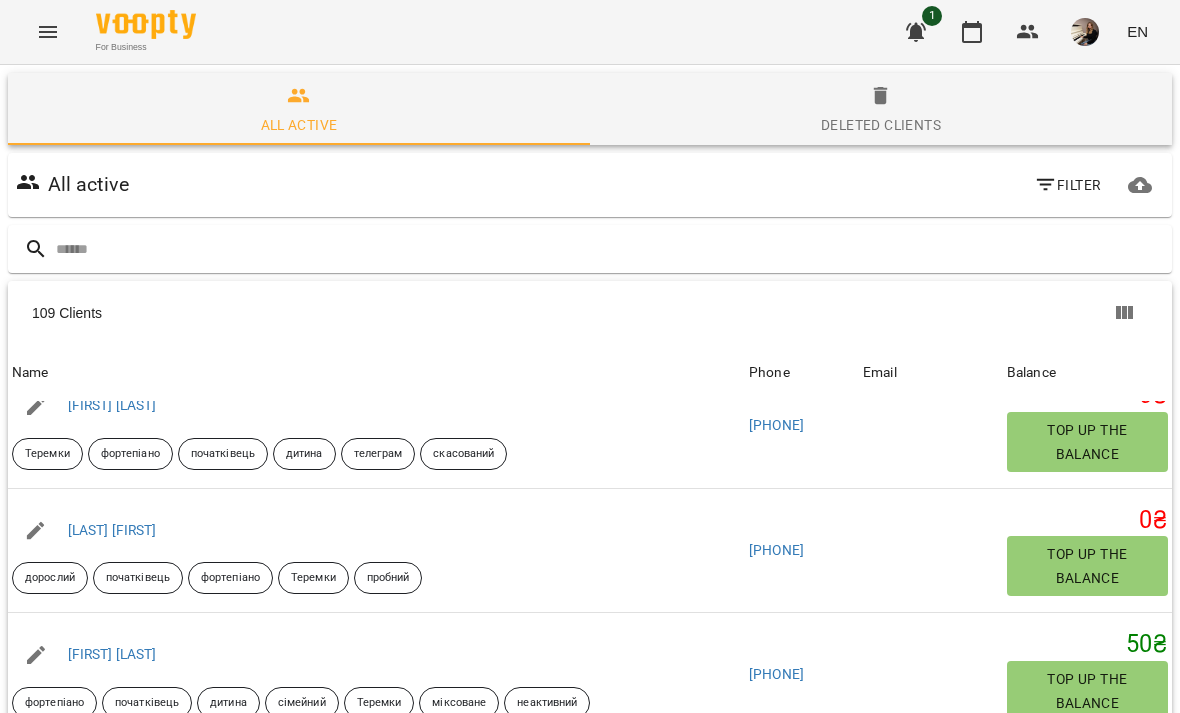 click 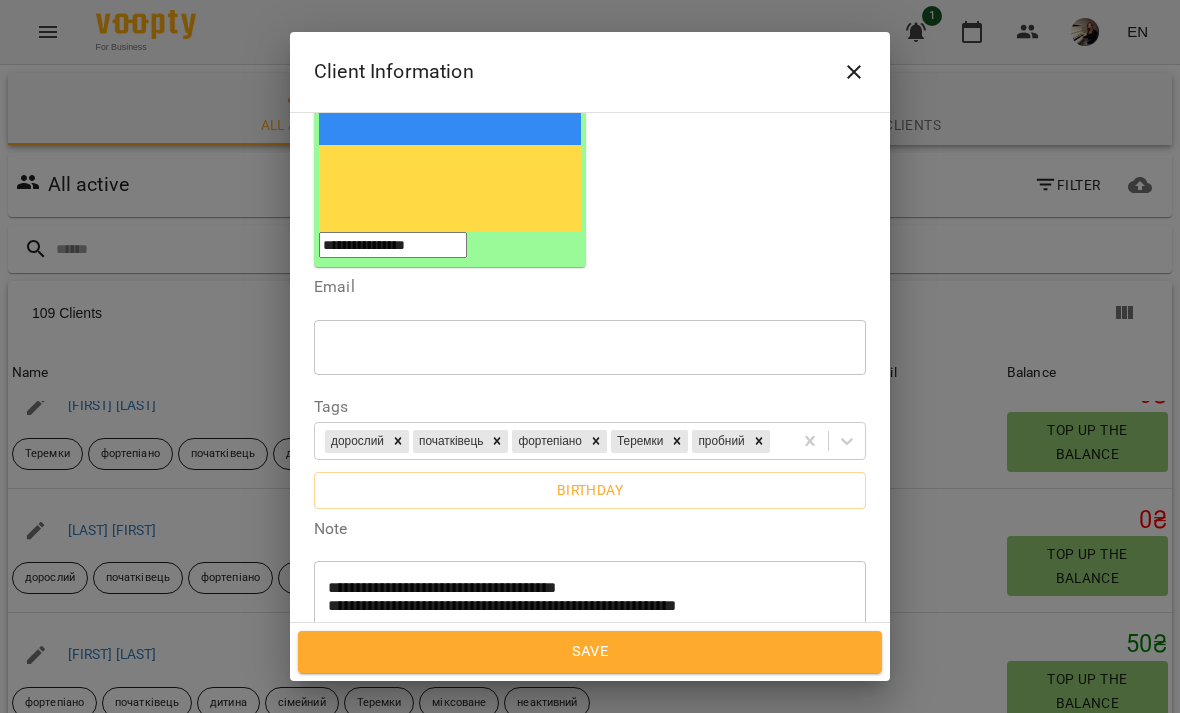 scroll, scrollTop: 307, scrollLeft: 0, axis: vertical 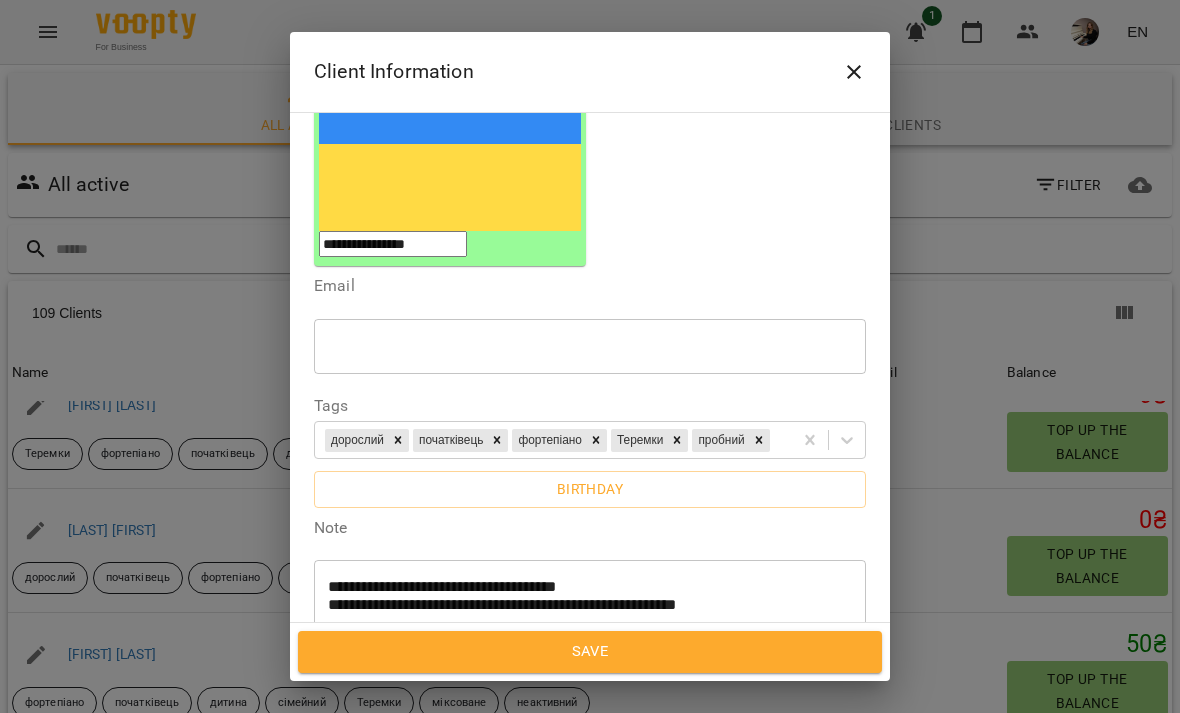 click 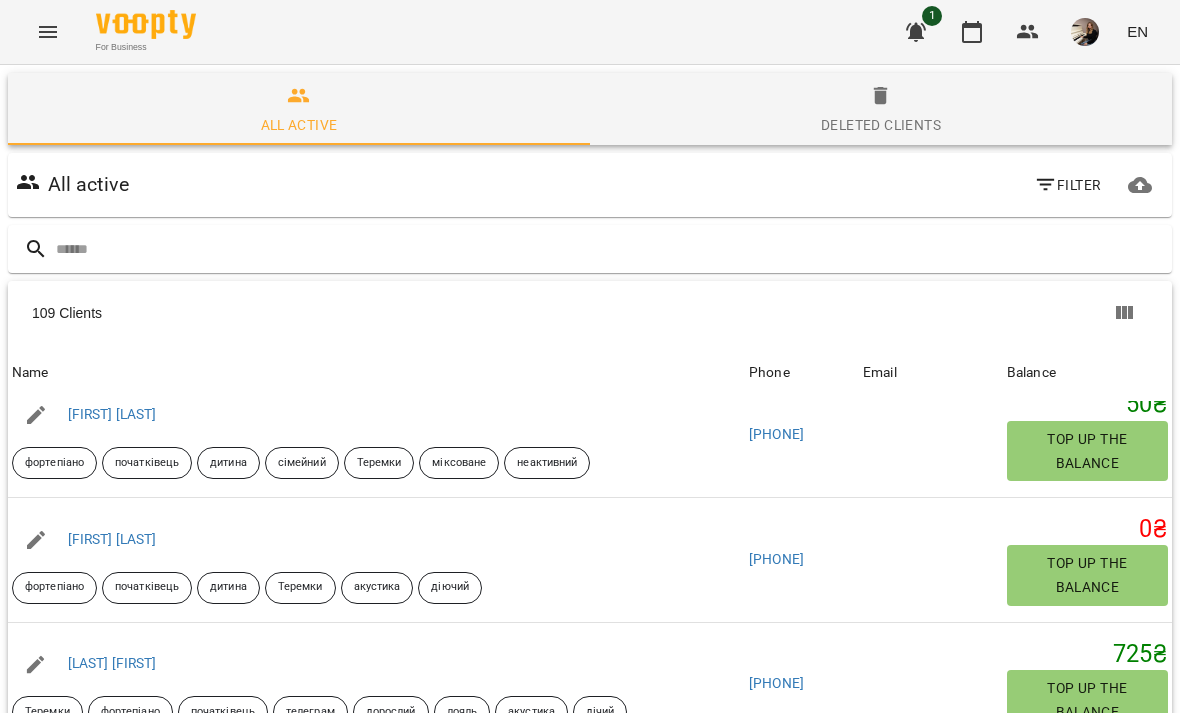scroll, scrollTop: 5757, scrollLeft: 0, axis: vertical 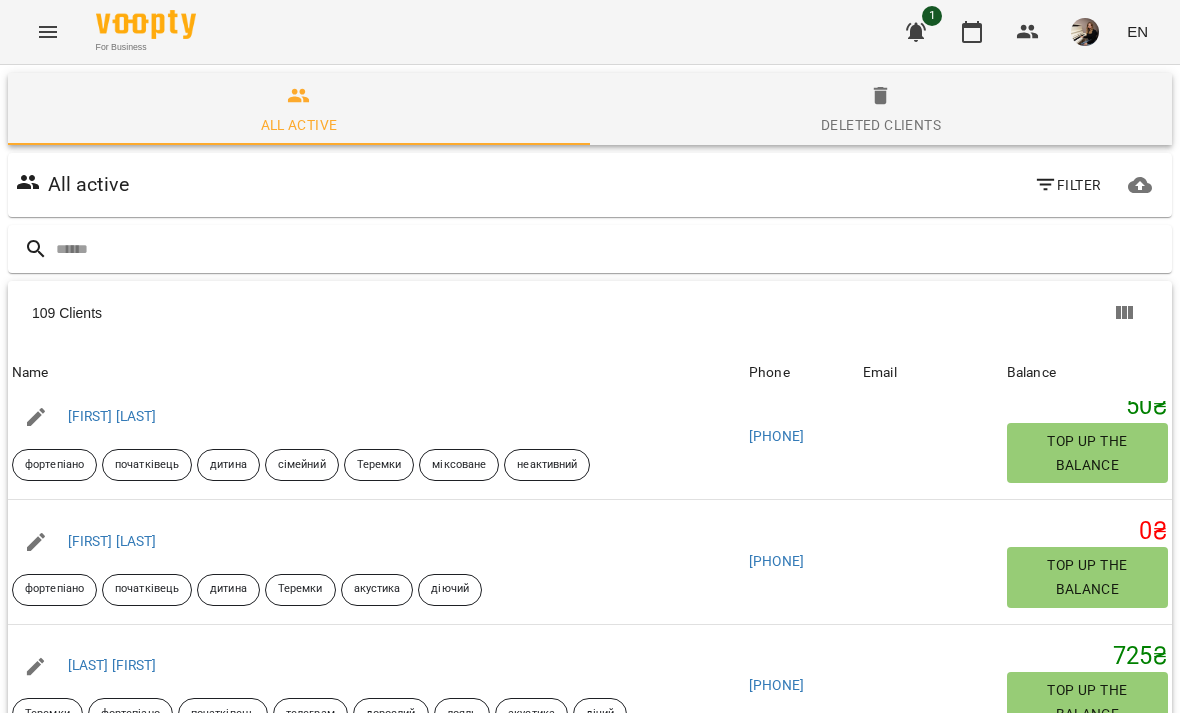 click 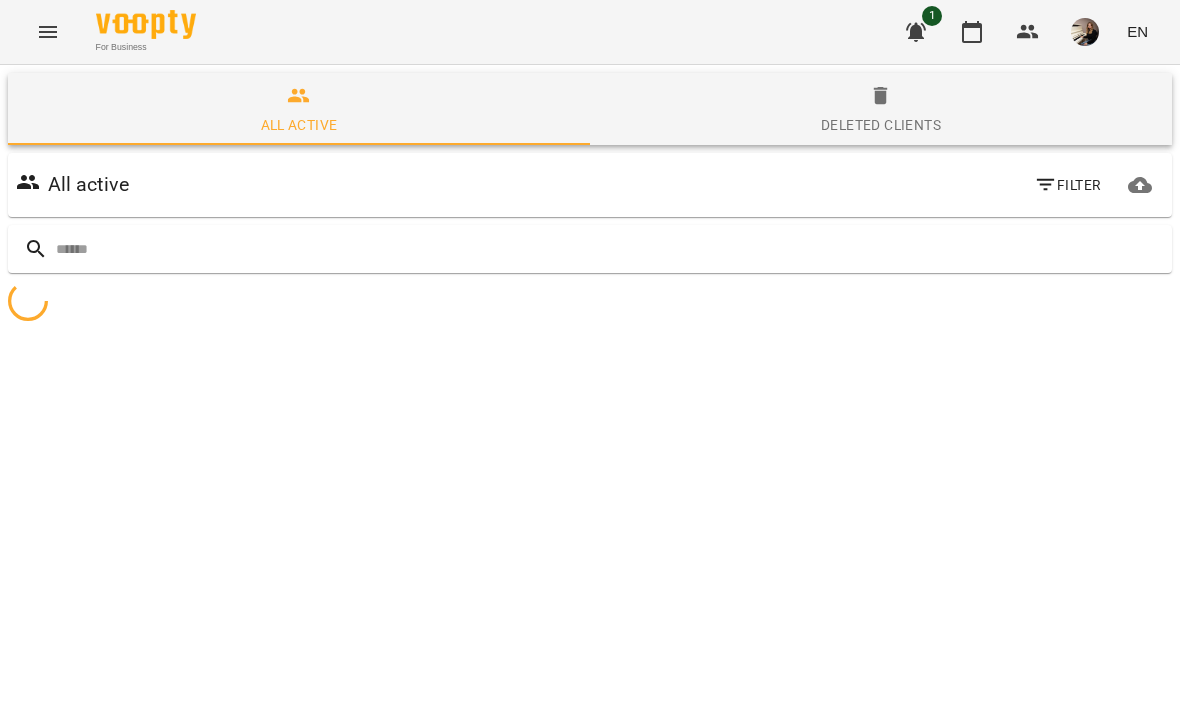 scroll, scrollTop: 88, scrollLeft: 0, axis: vertical 